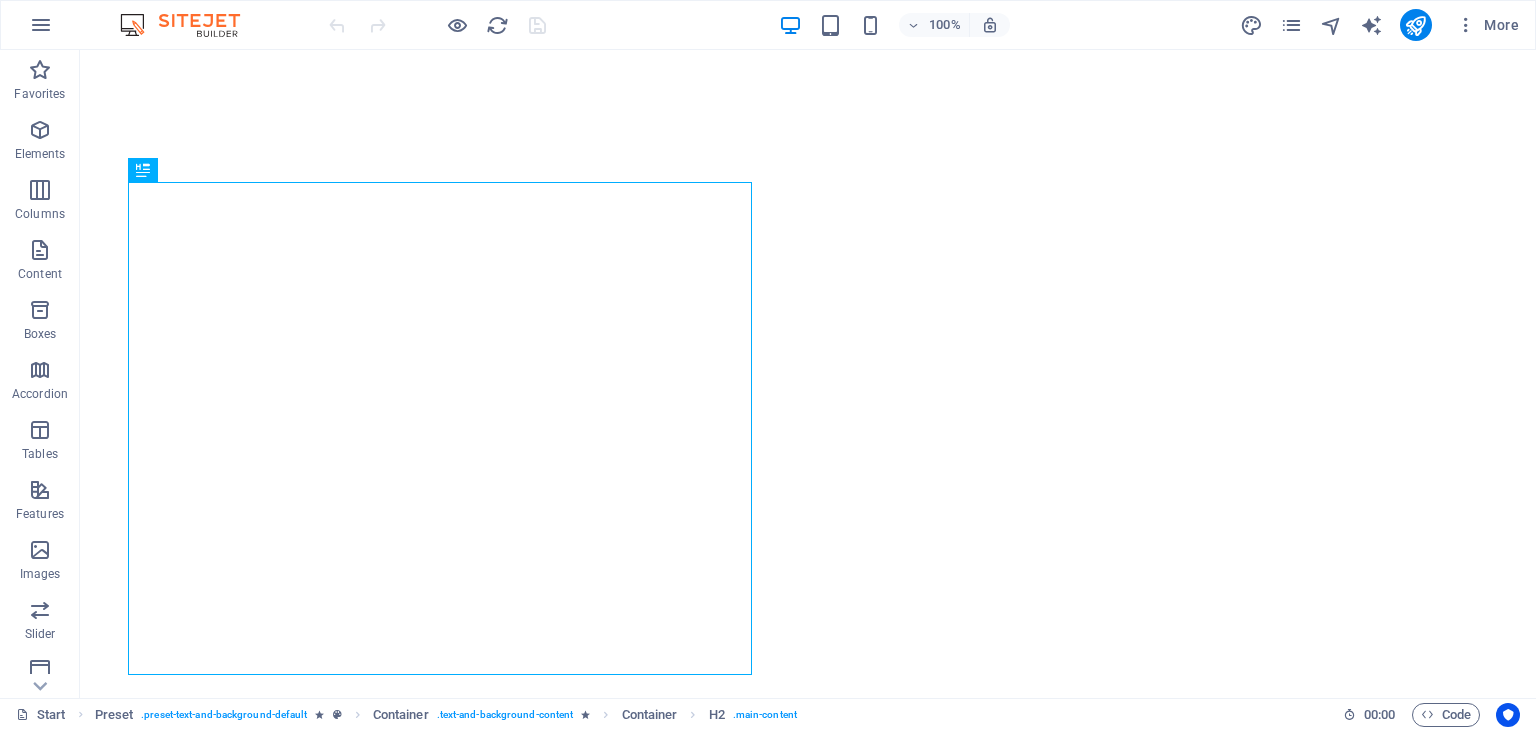 scroll, scrollTop: 0, scrollLeft: 0, axis: both 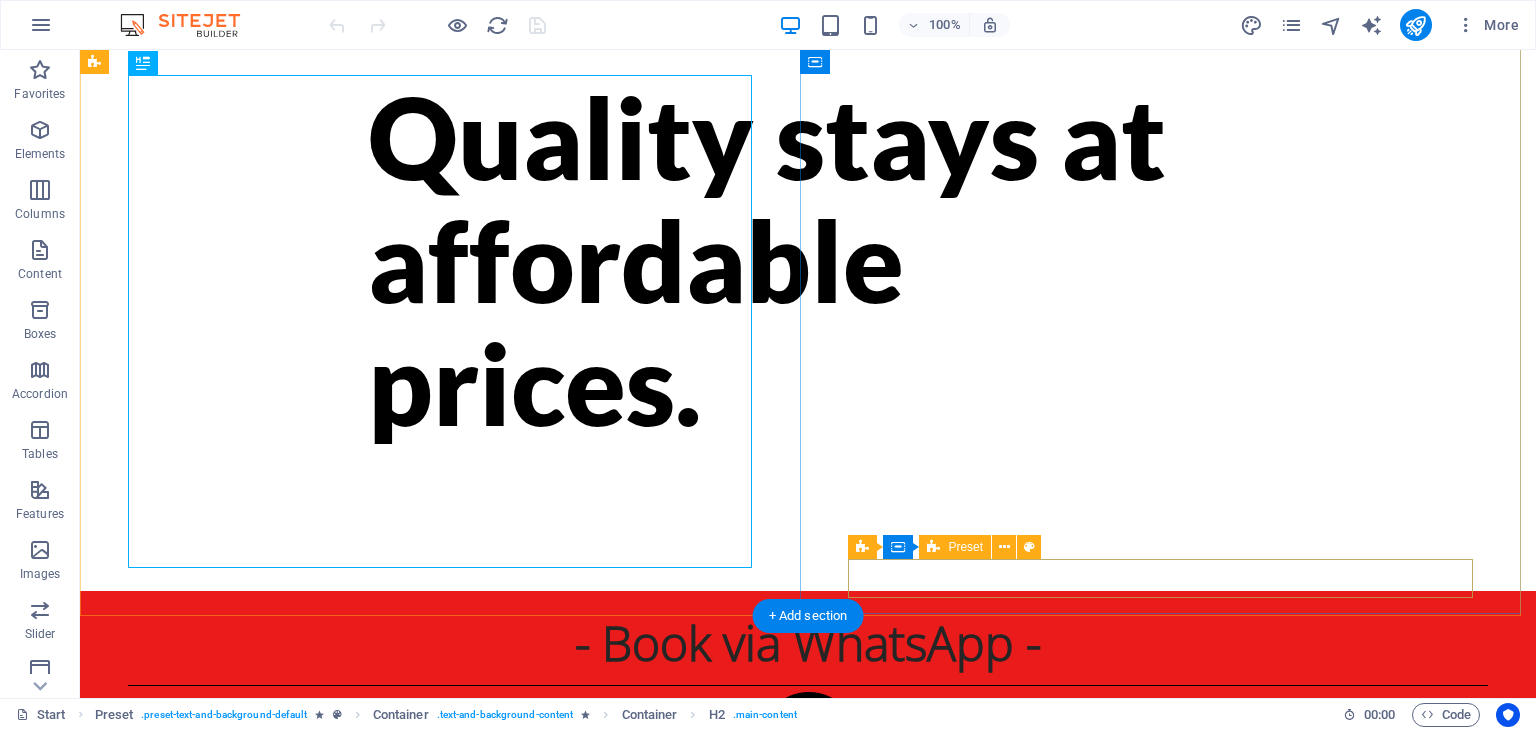 click at bounding box center [808, 946] 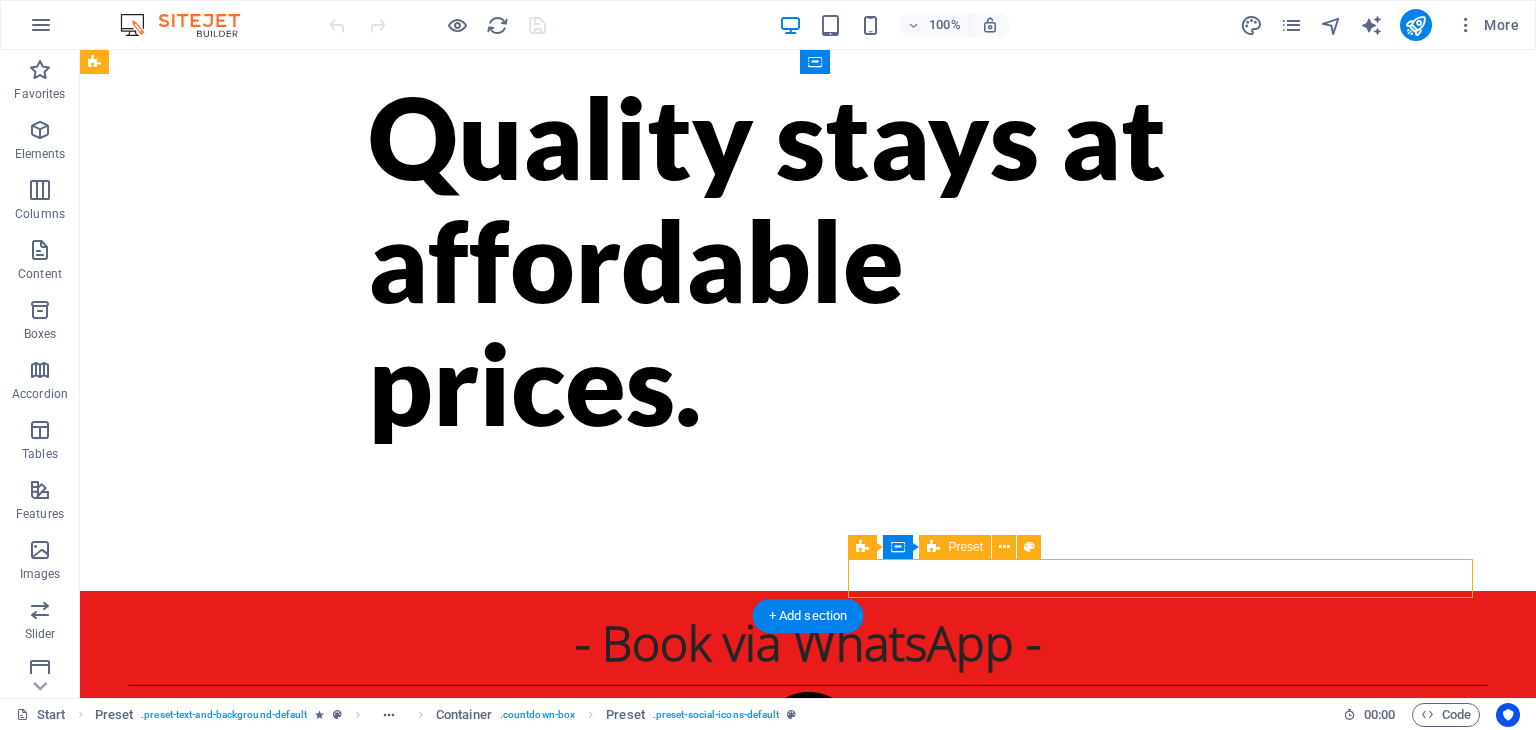 click at bounding box center (808, 946) 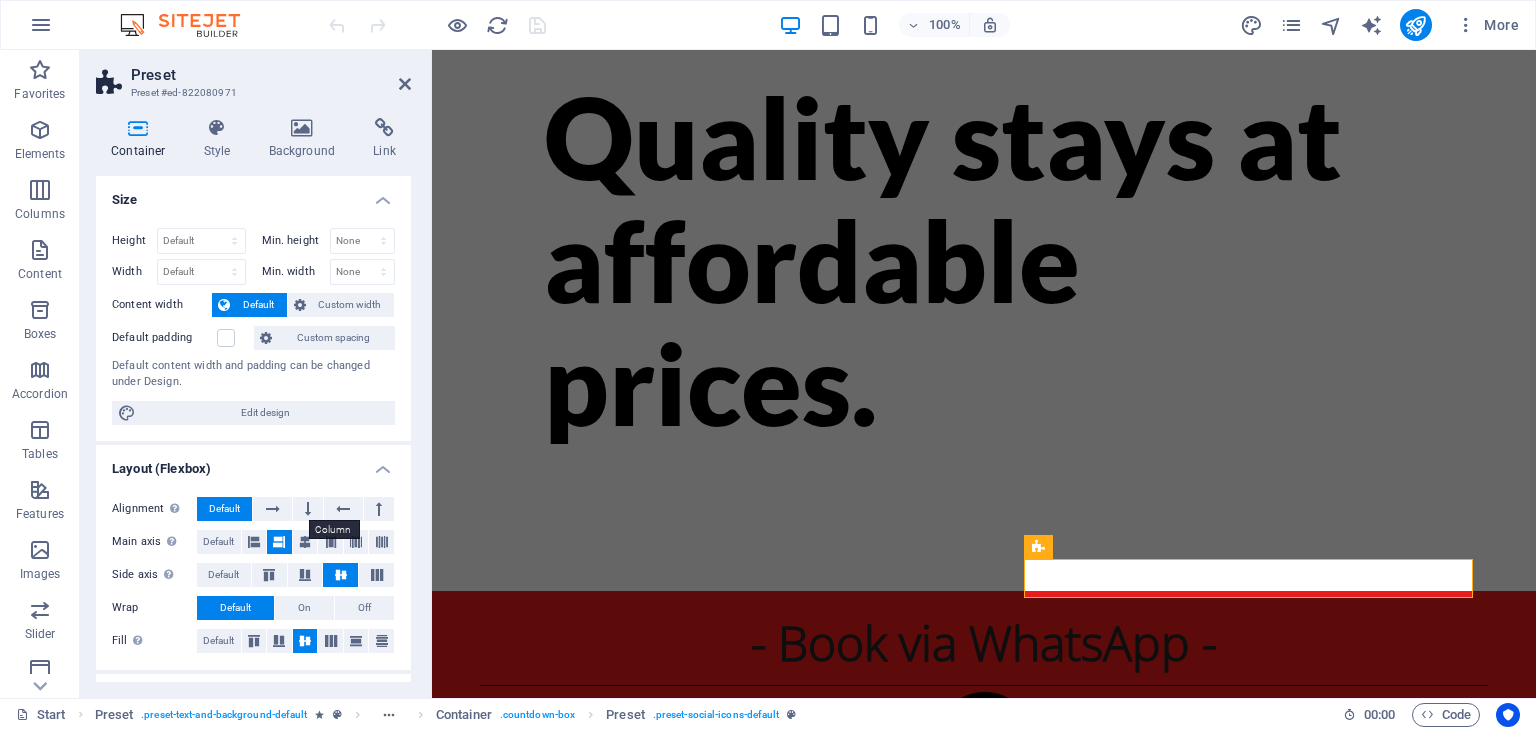 click at bounding box center [308, 509] 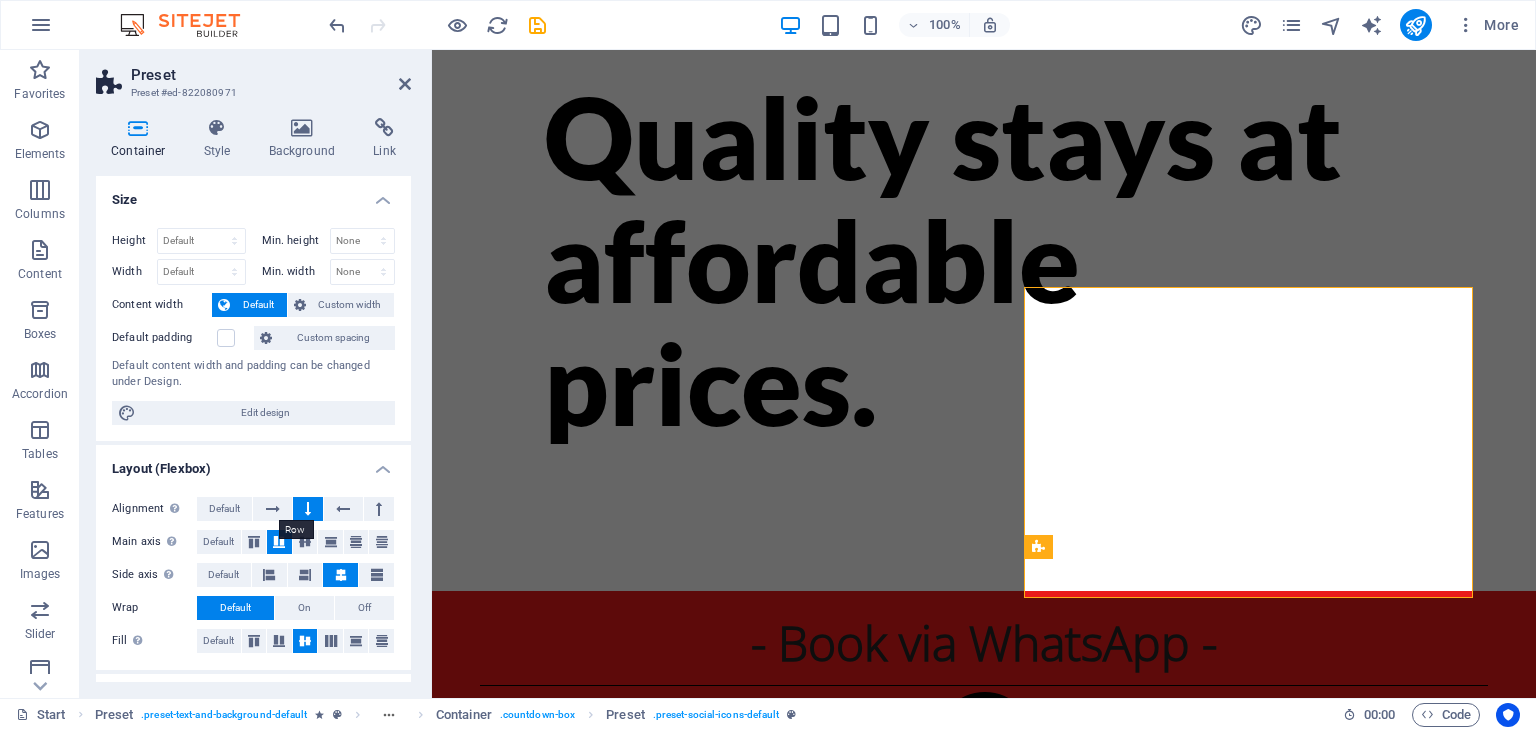 click at bounding box center (273, 509) 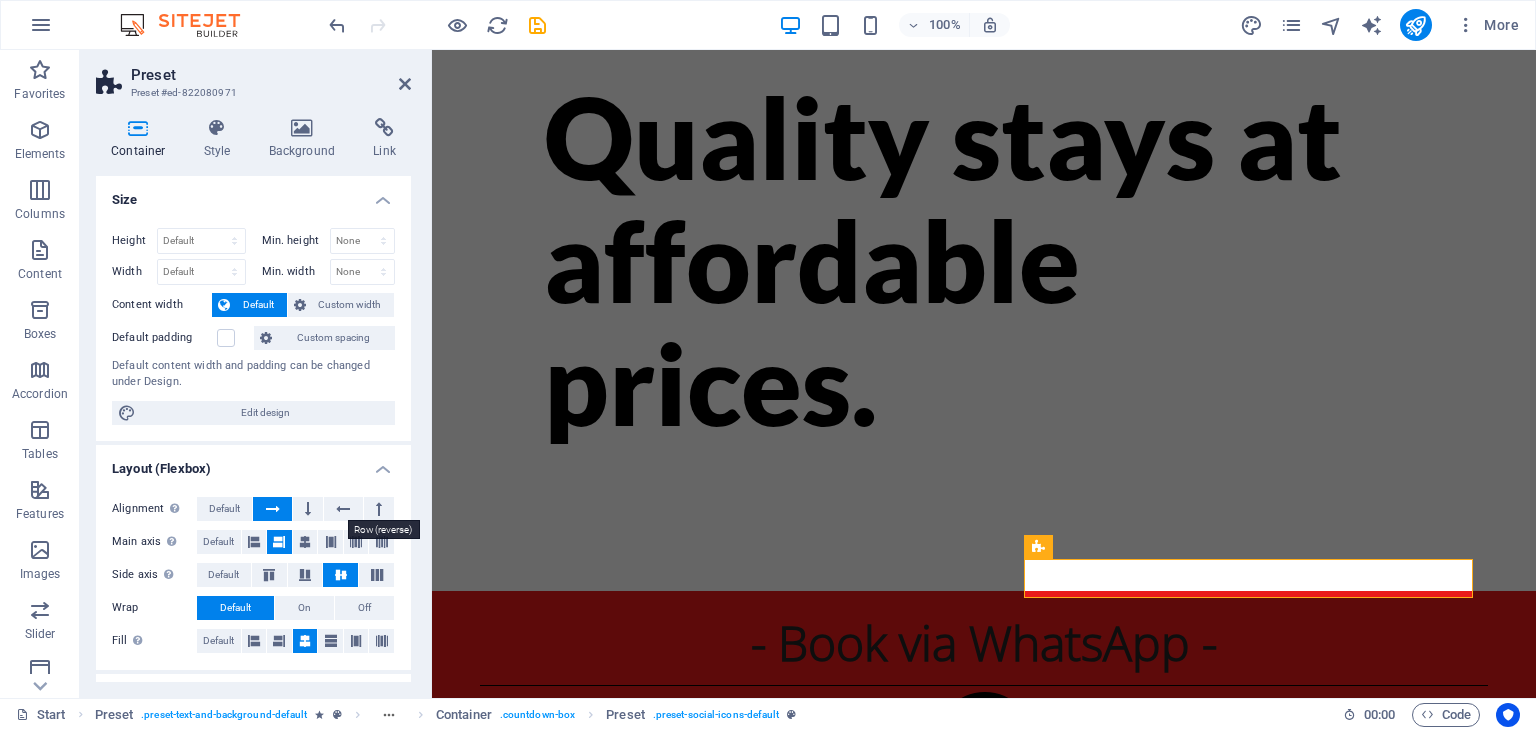 click at bounding box center (343, 509) 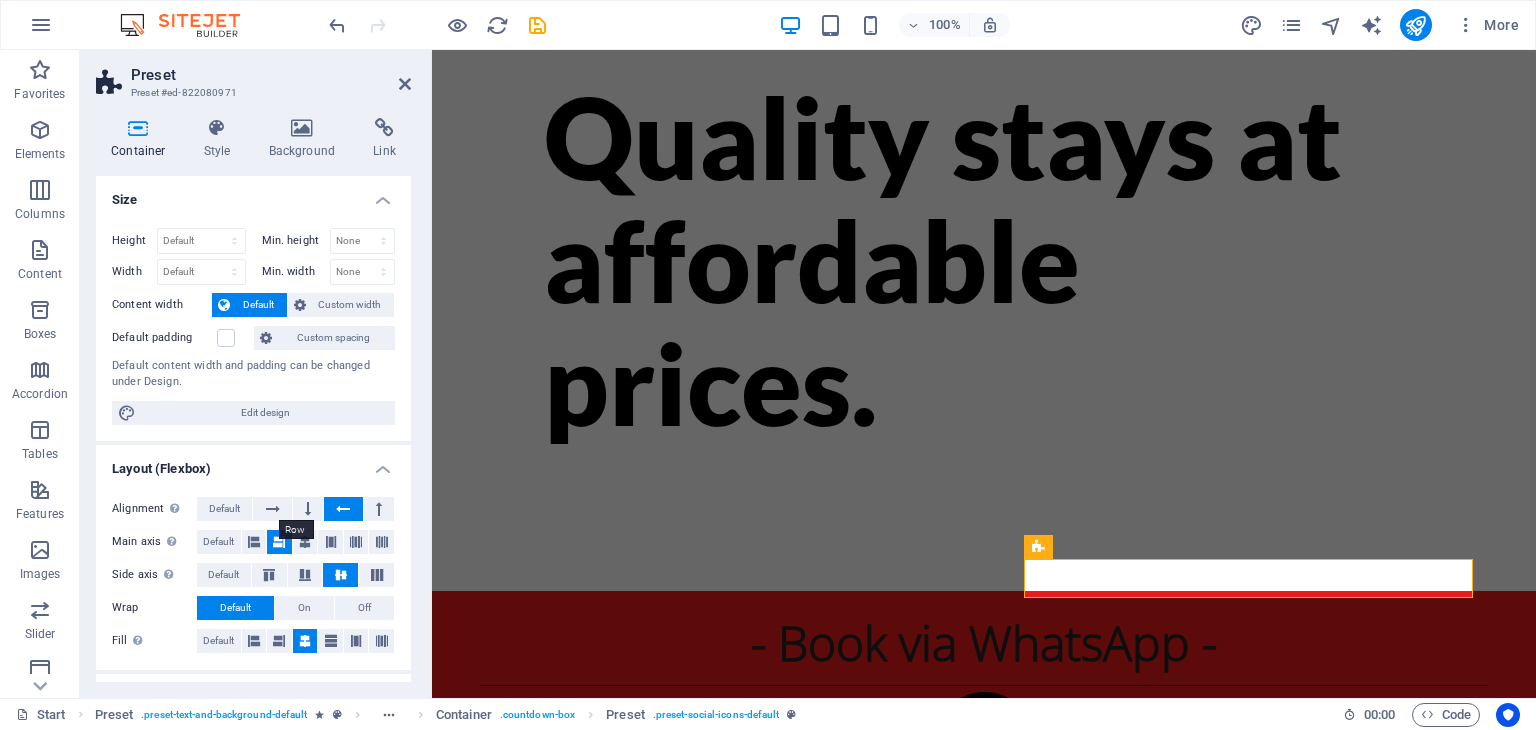 click at bounding box center (273, 509) 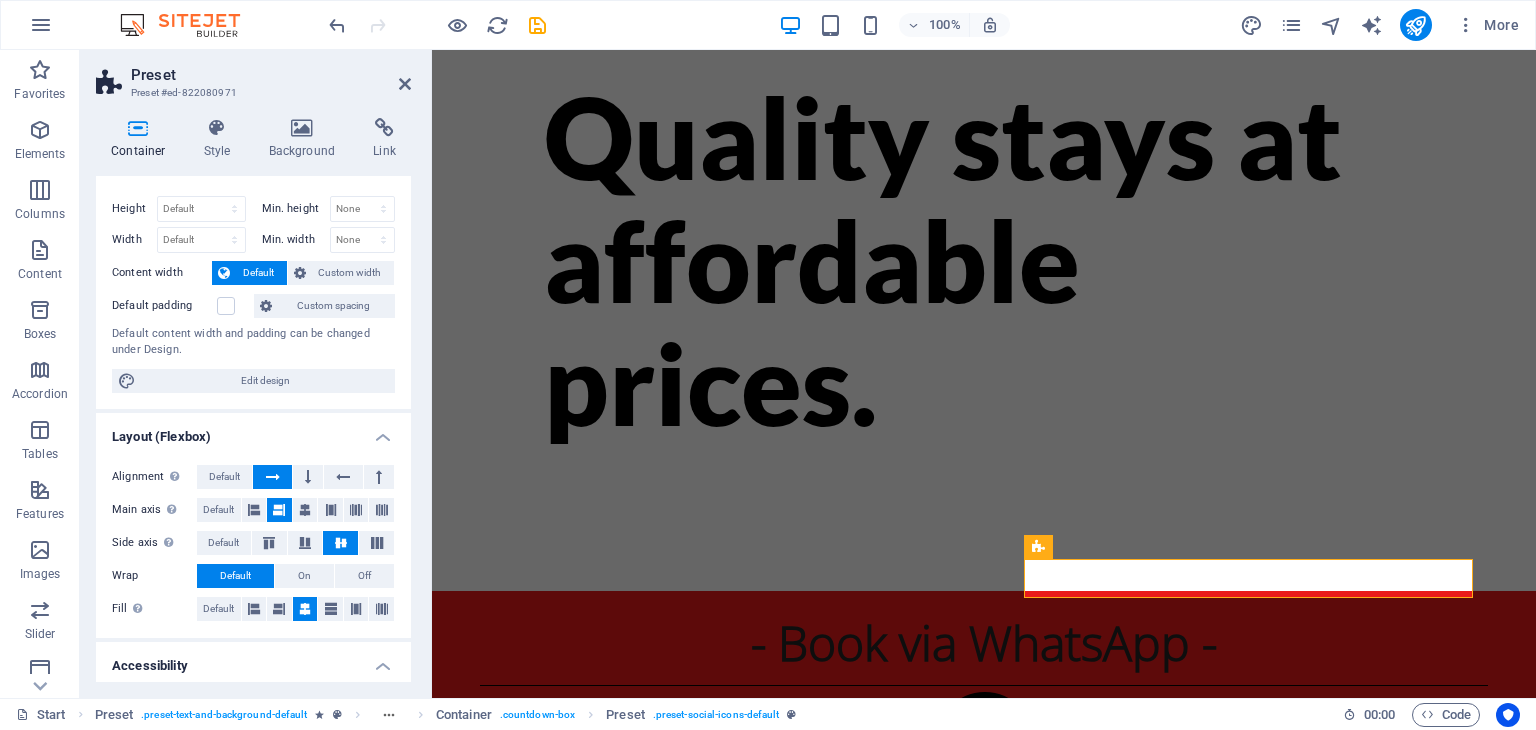 scroll, scrollTop: 36, scrollLeft: 0, axis: vertical 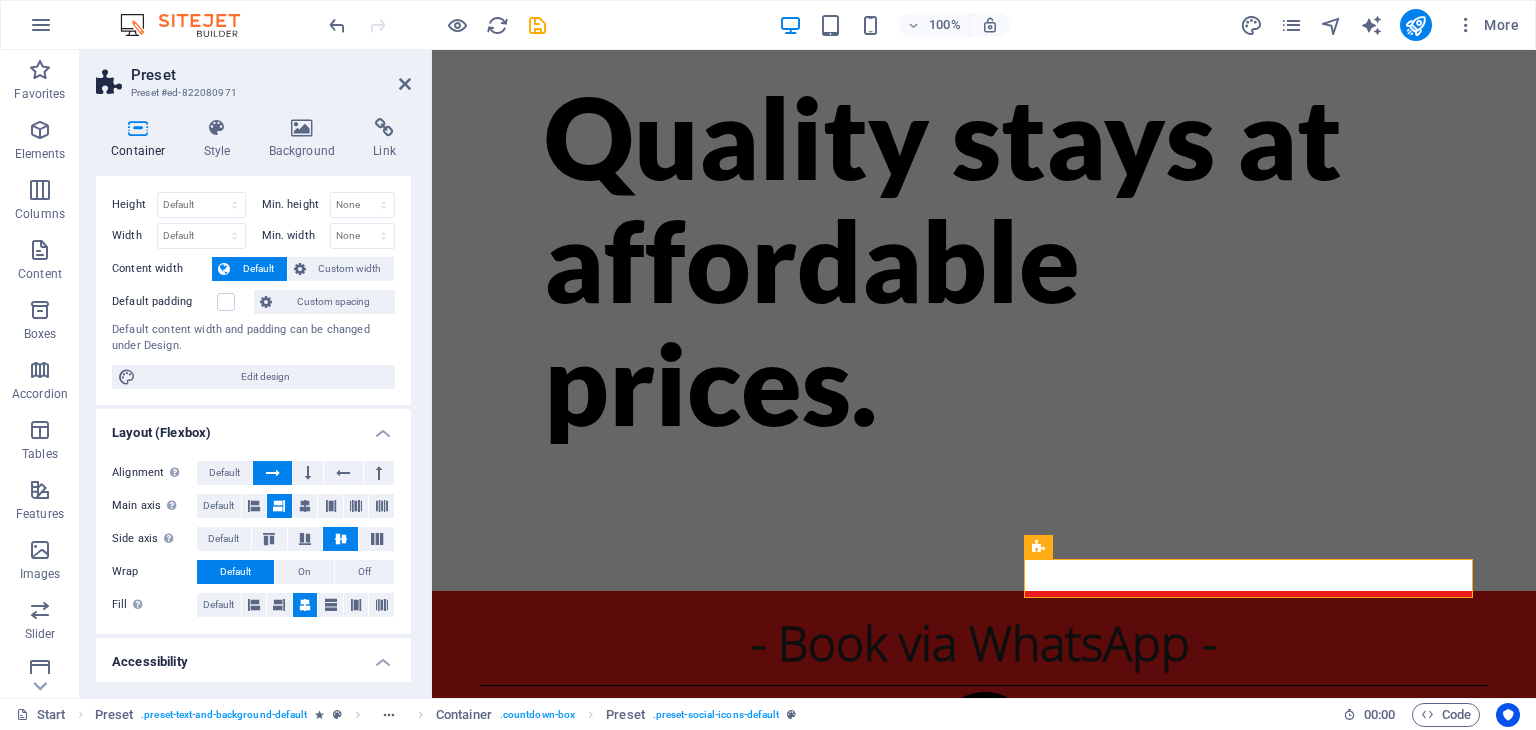 click on "Default" at bounding box center (224, 473) 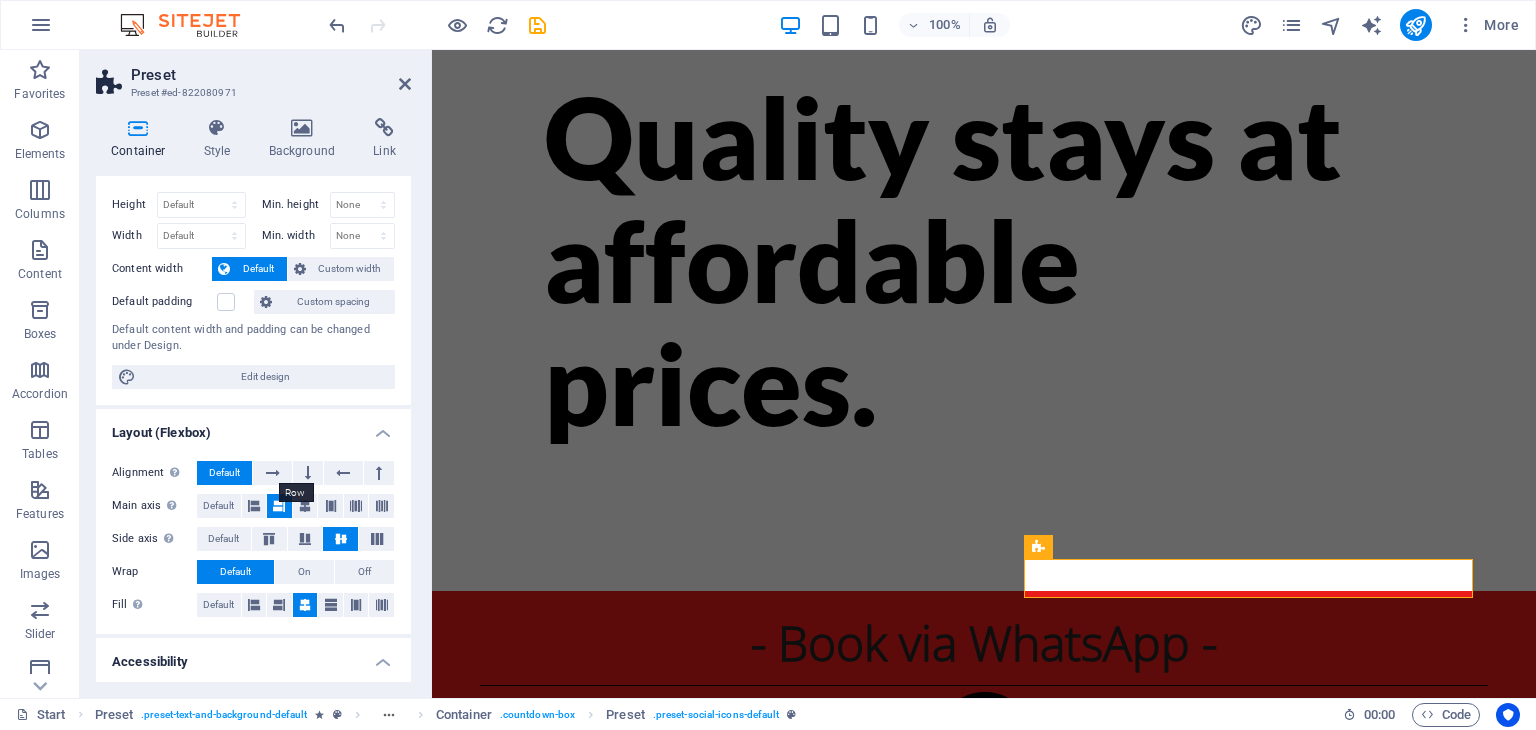 click at bounding box center [272, 473] 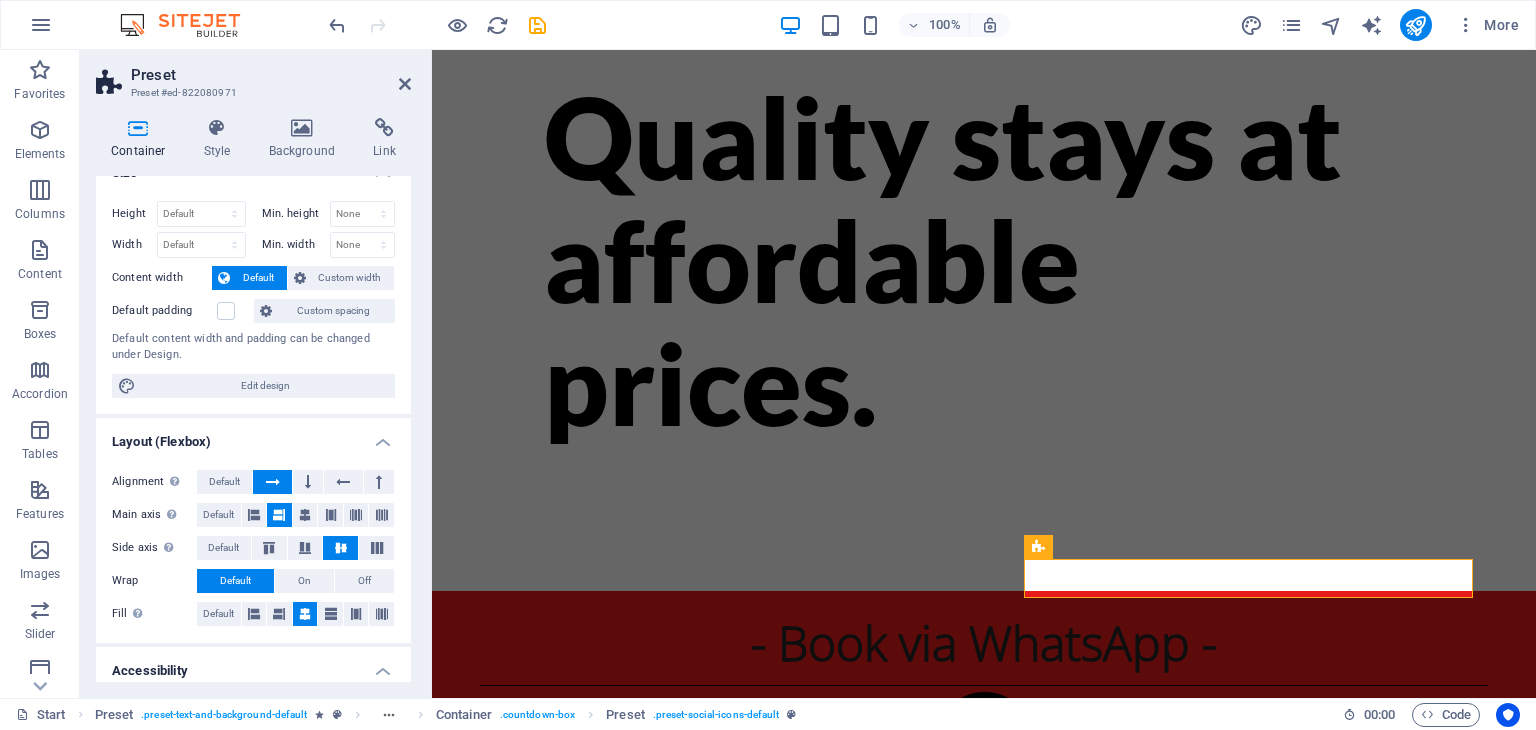 scroll, scrollTop: 0, scrollLeft: 0, axis: both 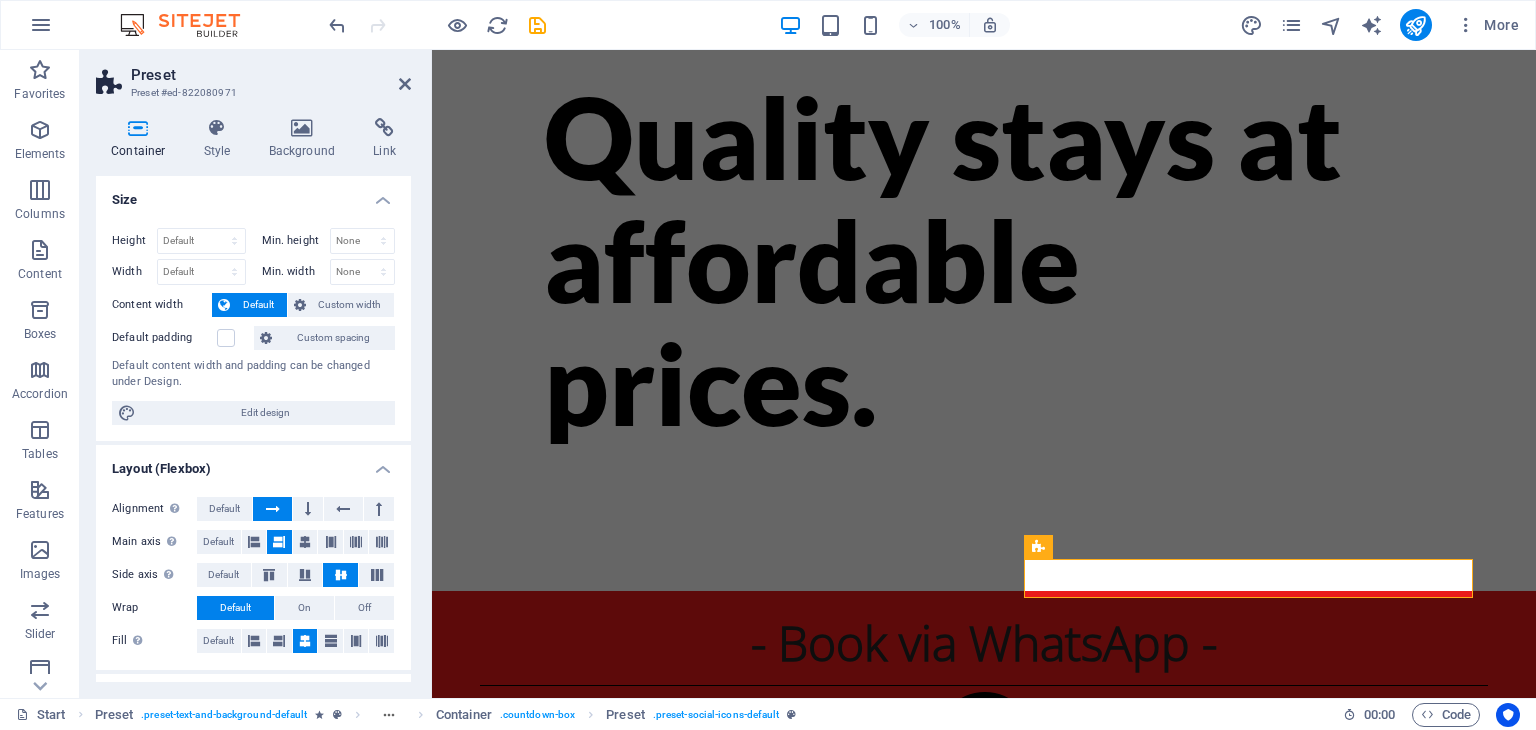 click at bounding box center [217, 128] 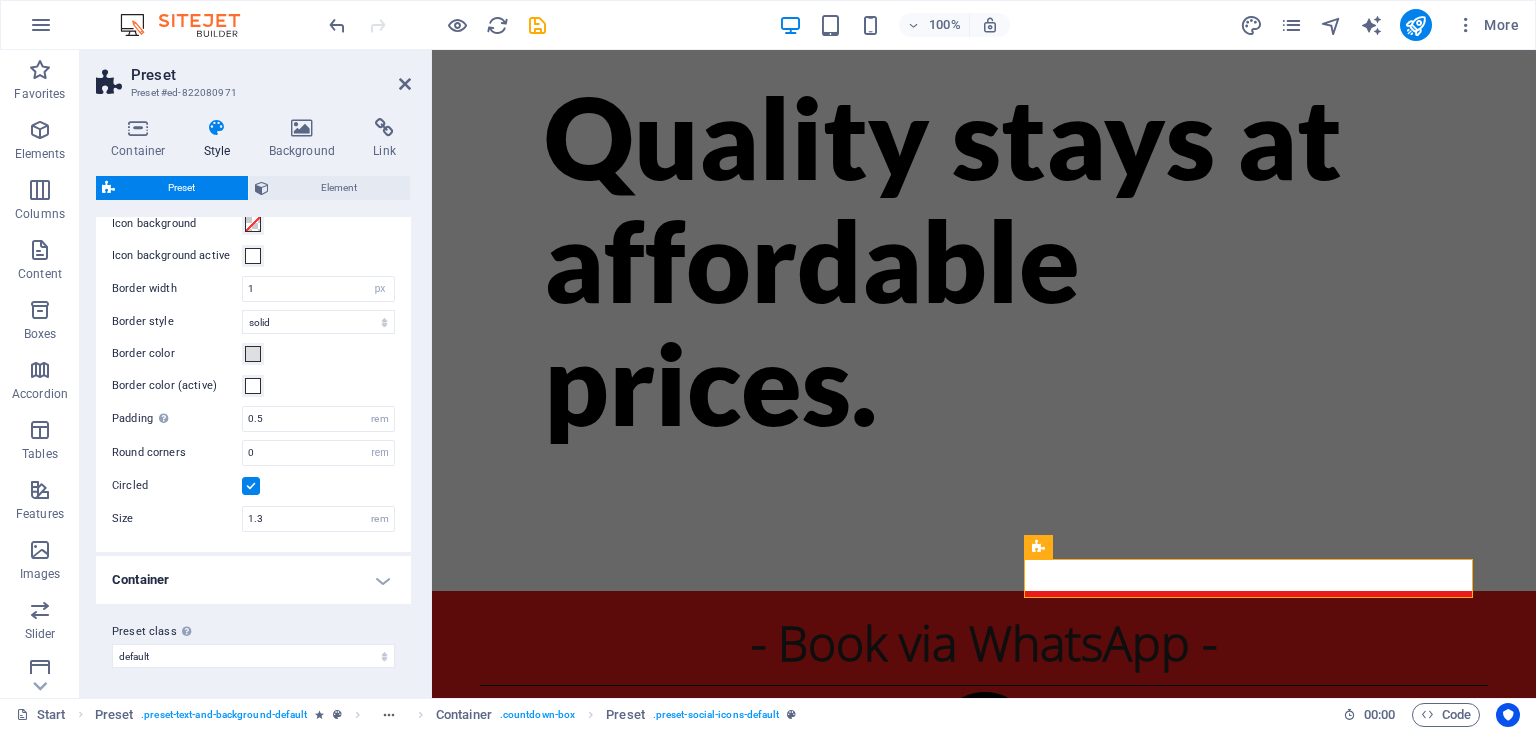scroll, scrollTop: 0, scrollLeft: 0, axis: both 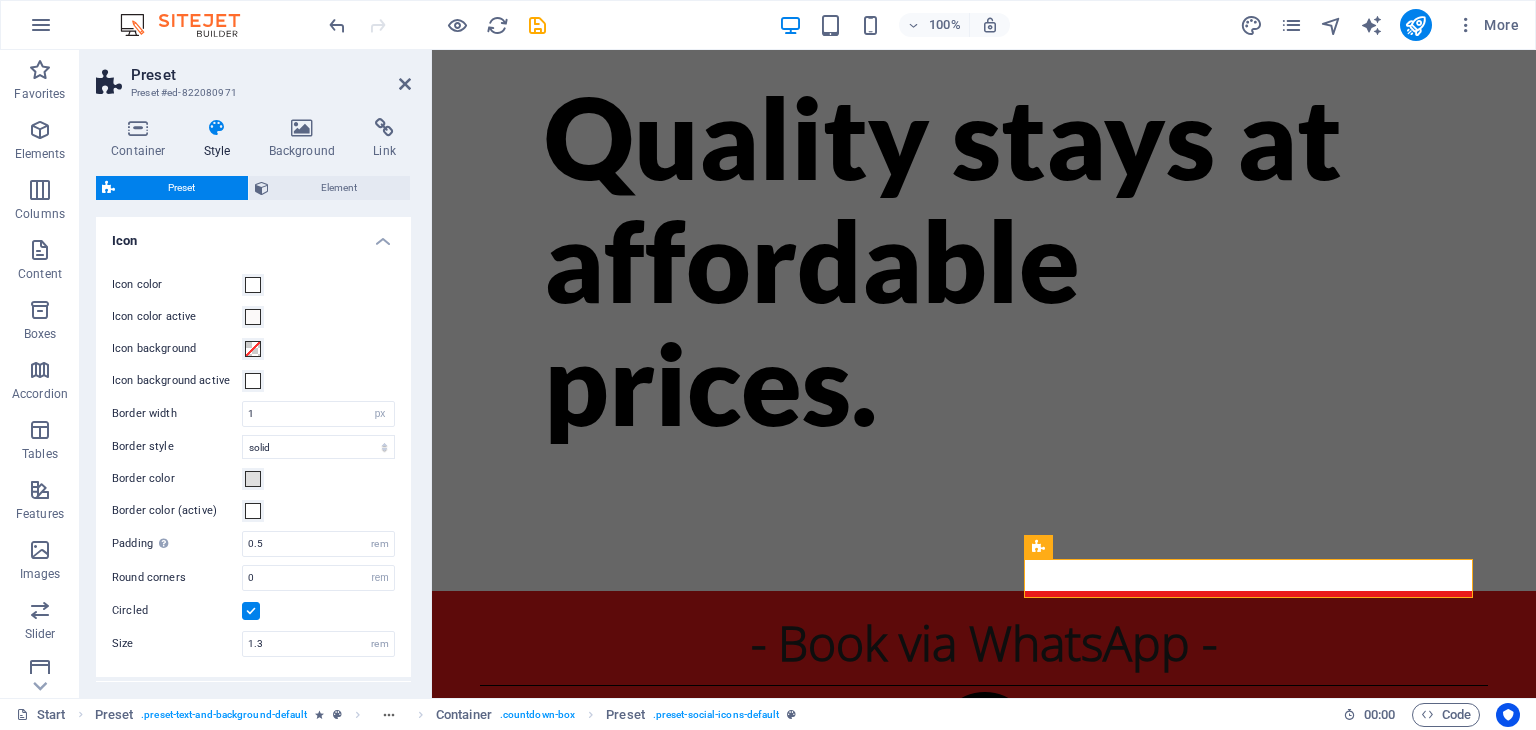 click on "Element" at bounding box center [340, 188] 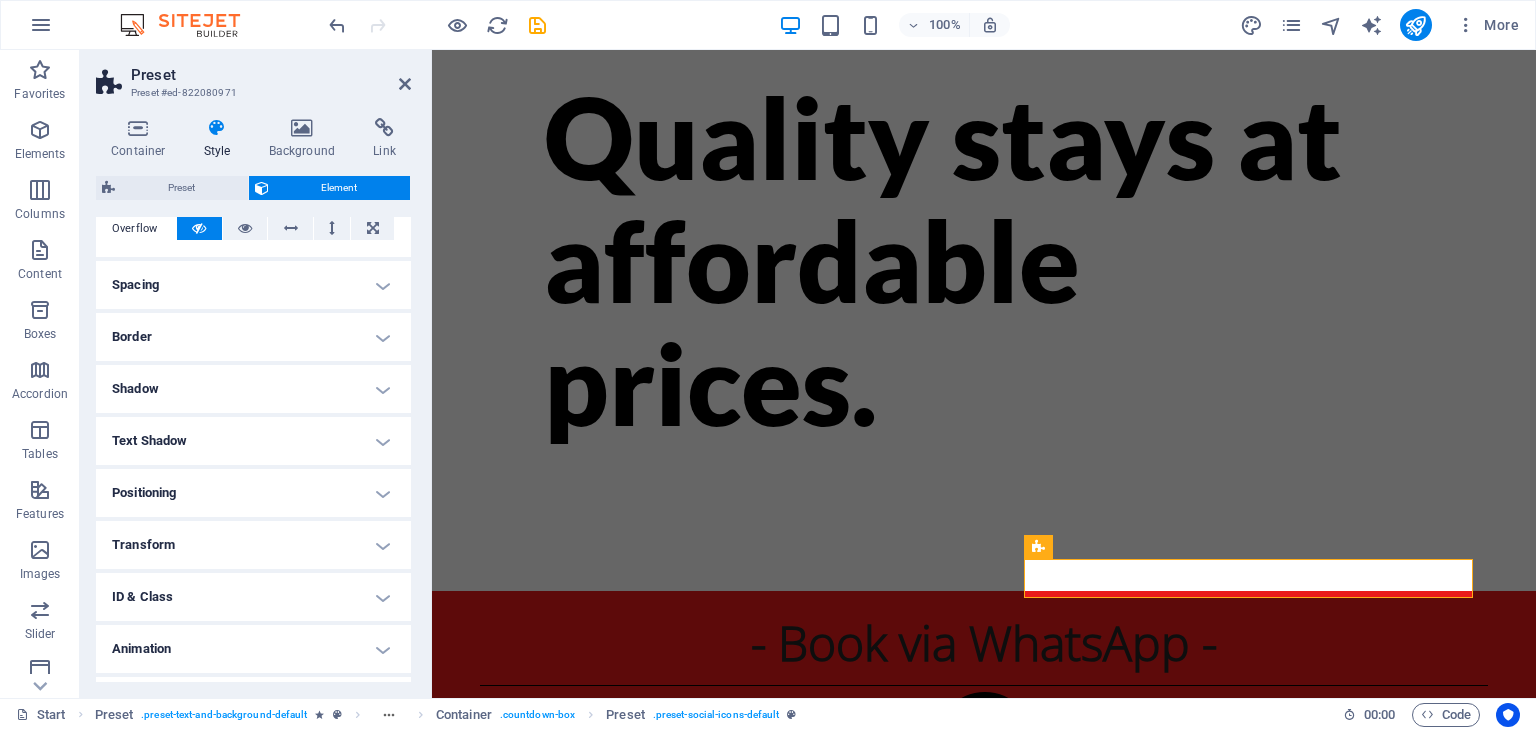 scroll, scrollTop: 352, scrollLeft: 0, axis: vertical 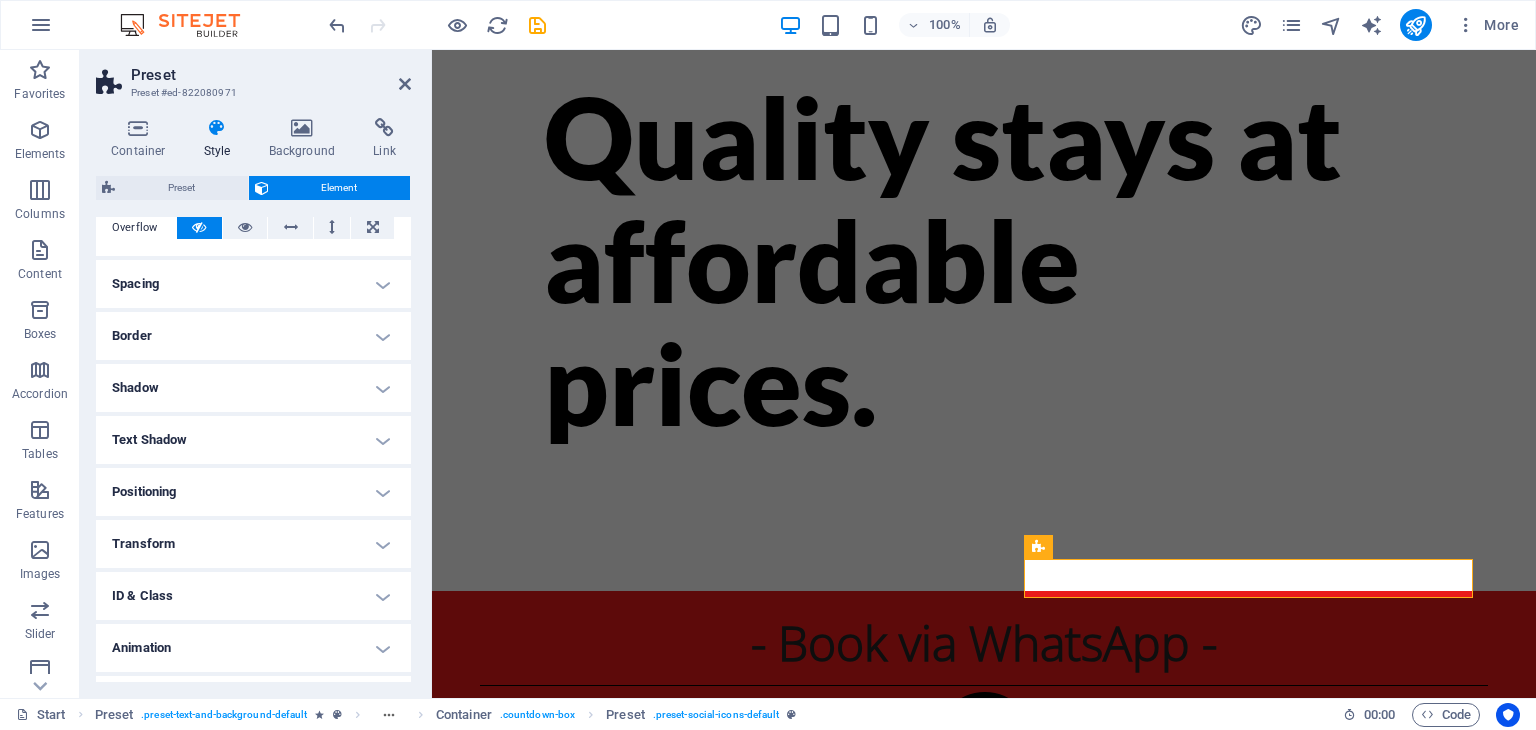 click on "Positioning" at bounding box center [253, 492] 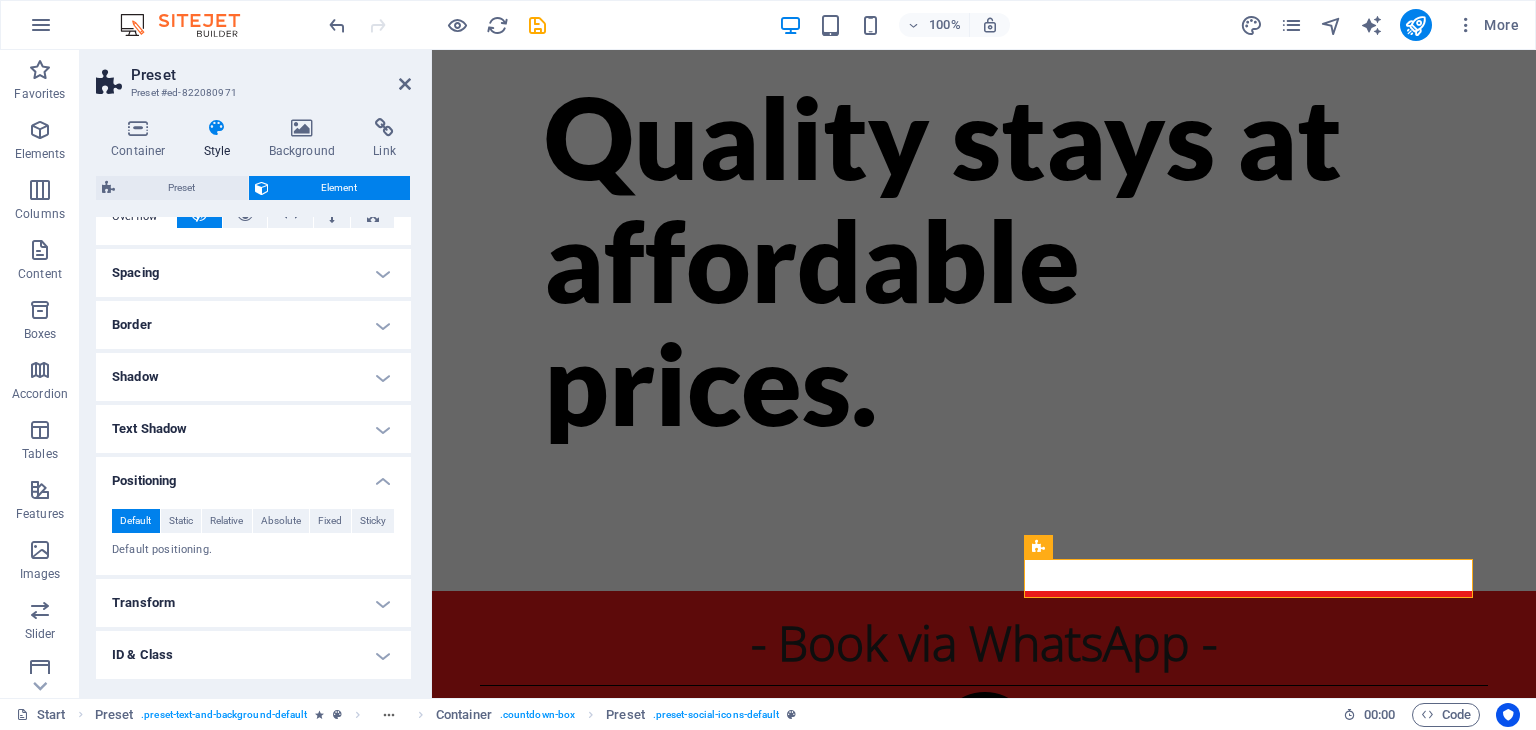 scroll, scrollTop: 356, scrollLeft: 0, axis: vertical 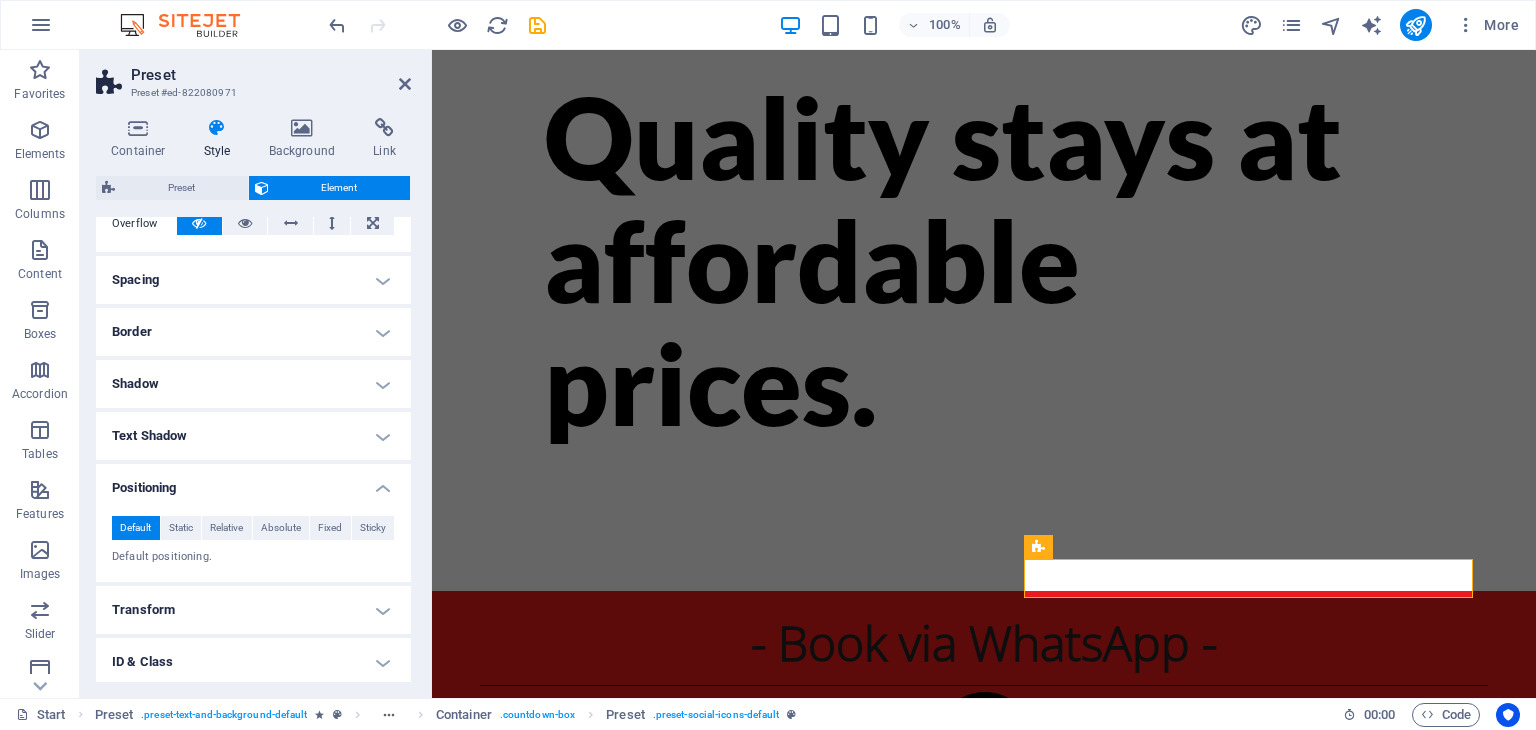 click on "Positioning" at bounding box center [253, 482] 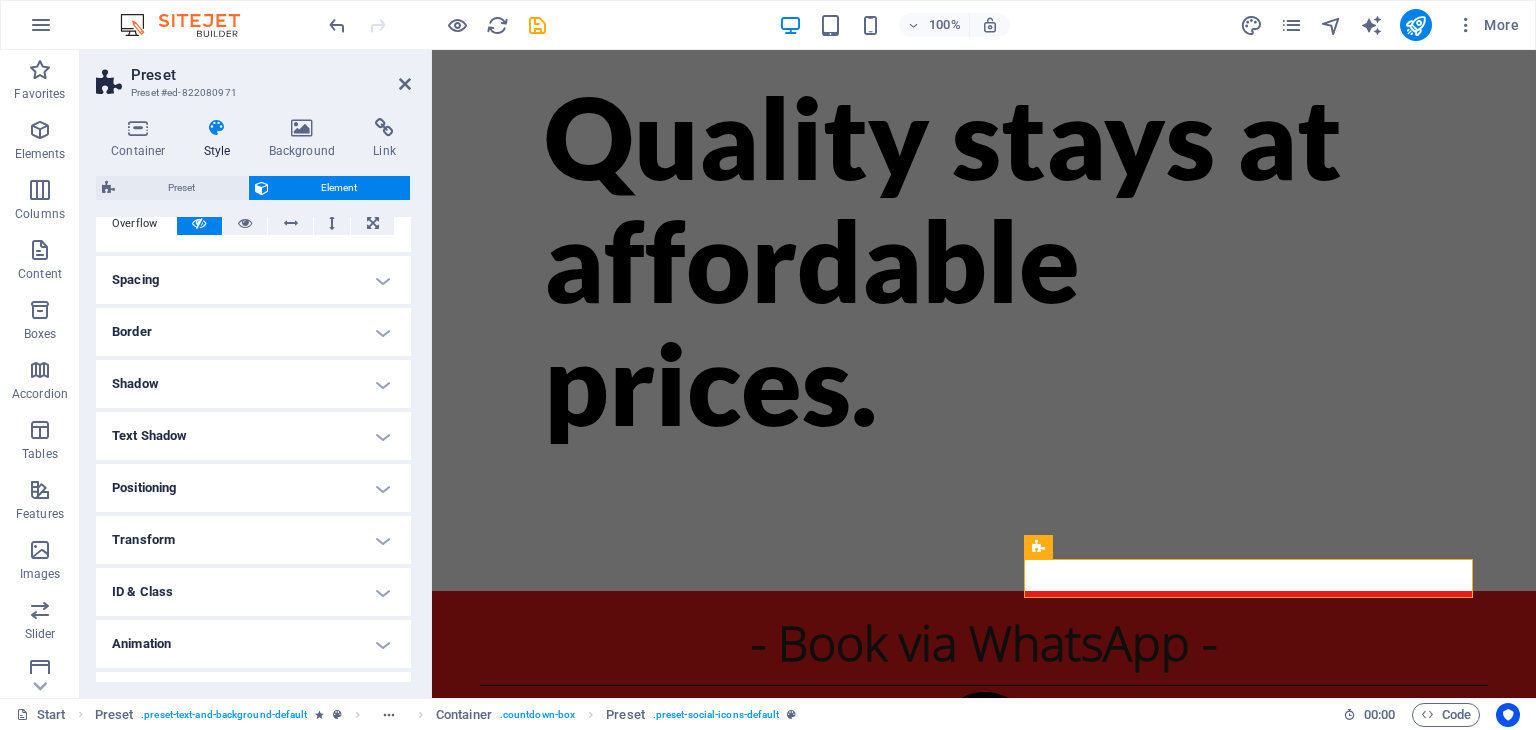 click on "Positioning" at bounding box center (253, 488) 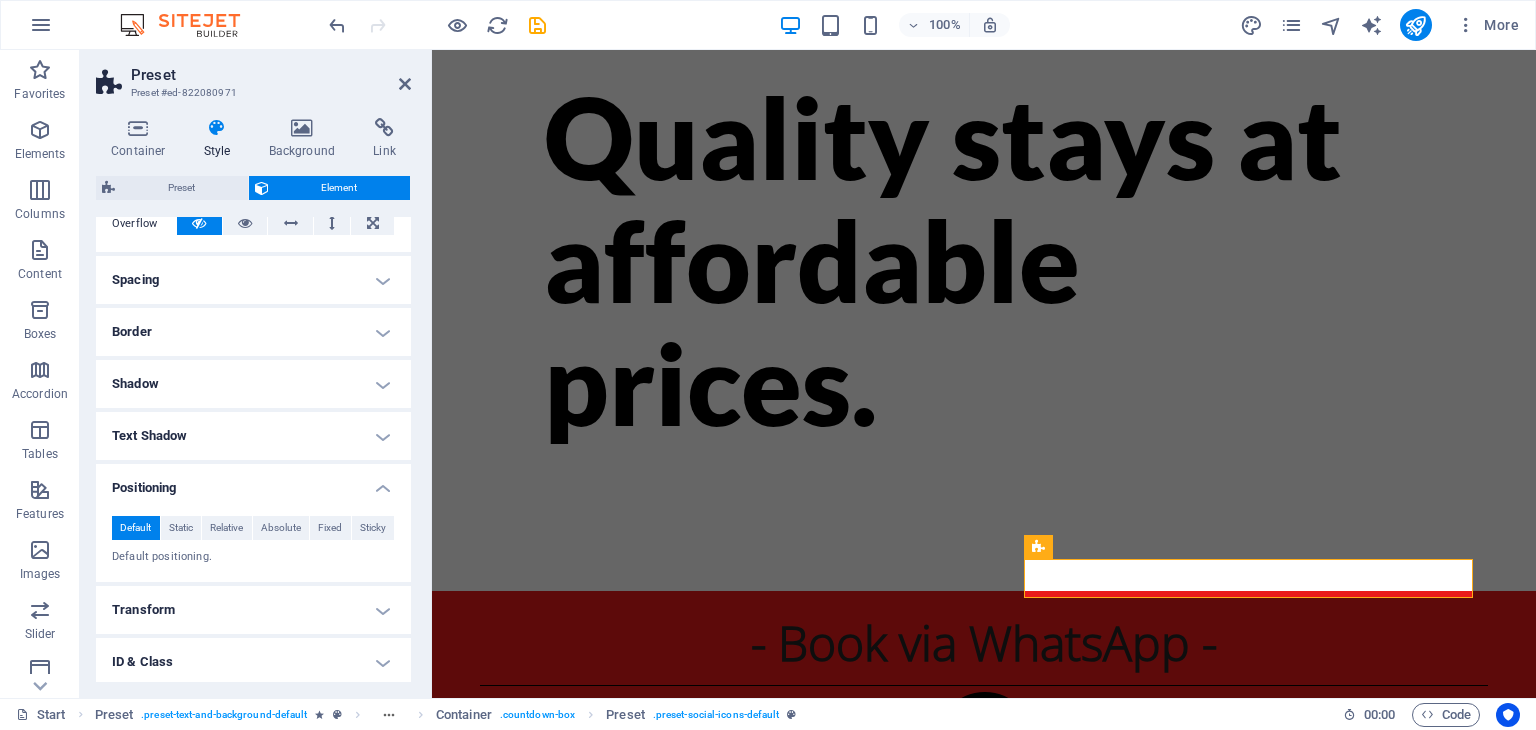 click on "Static" at bounding box center [181, 528] 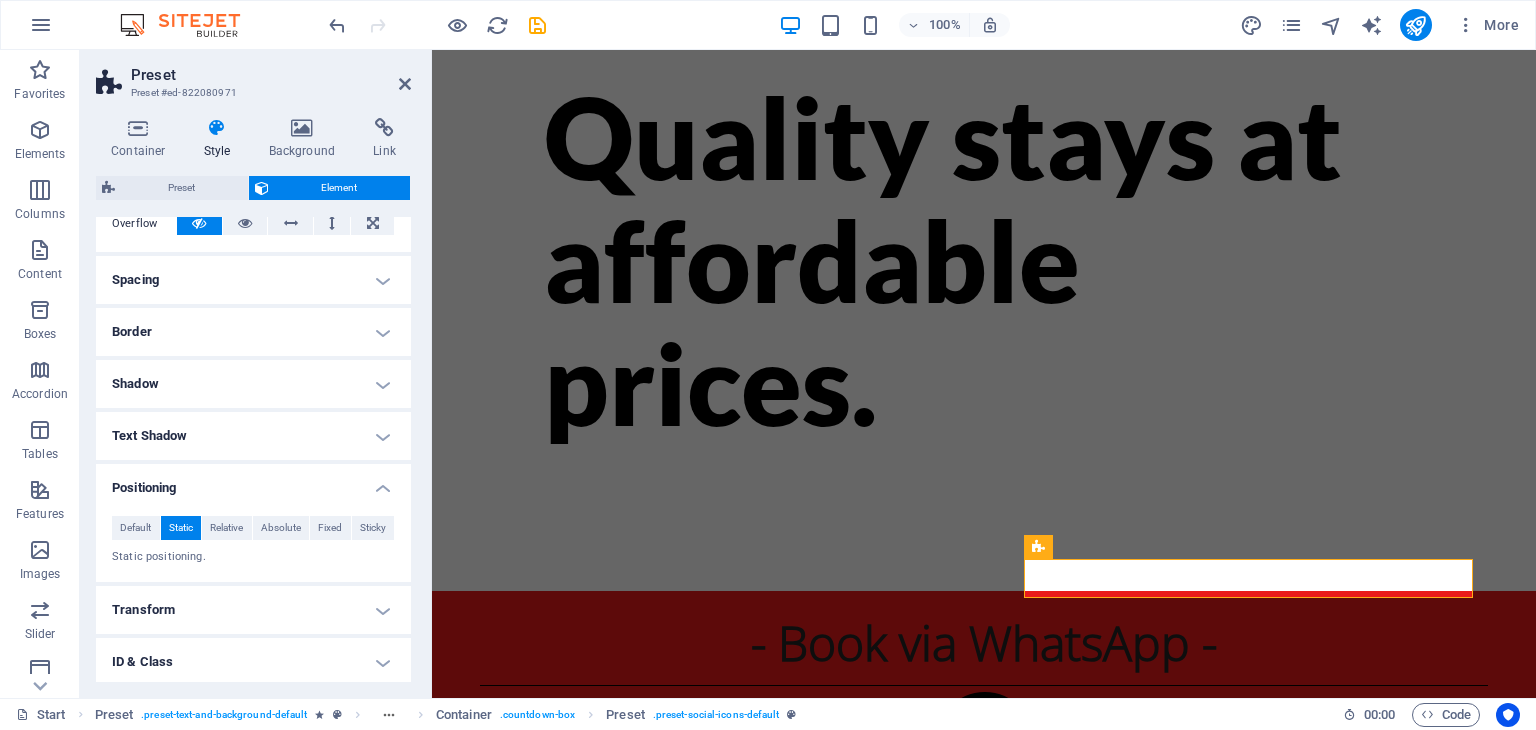 click on "Relative" at bounding box center [226, 528] 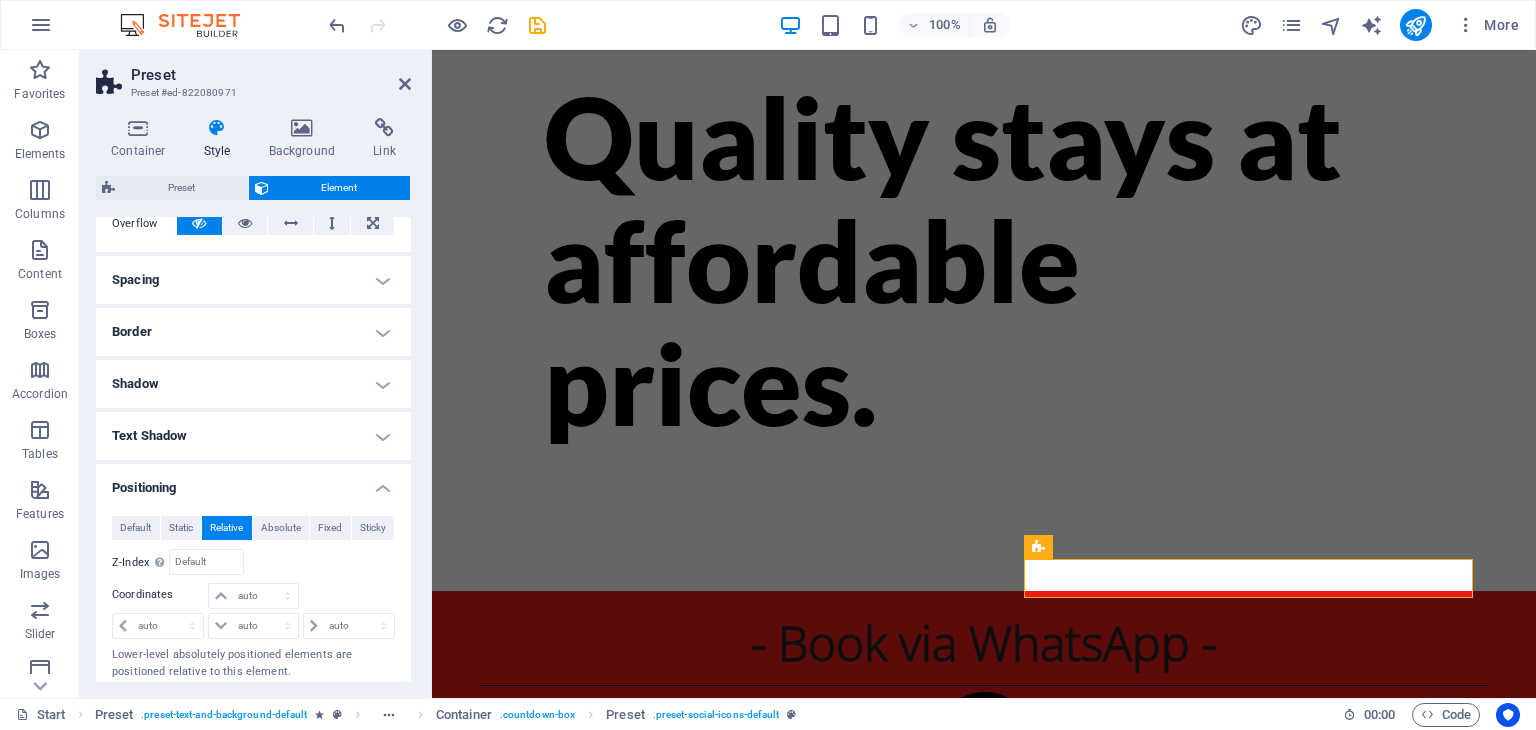 click on "Absolute" at bounding box center [281, 528] 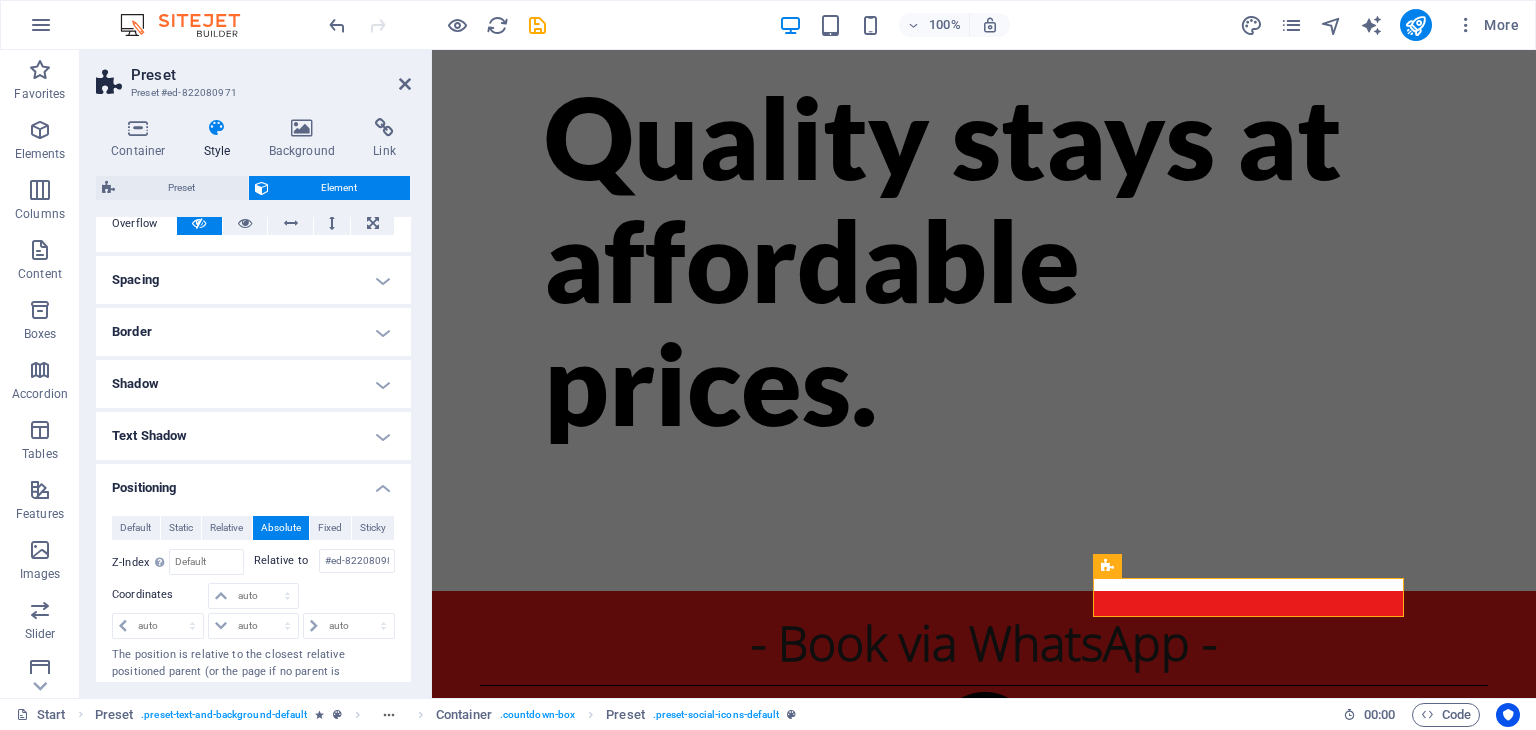 click on "Fixed" at bounding box center [330, 528] 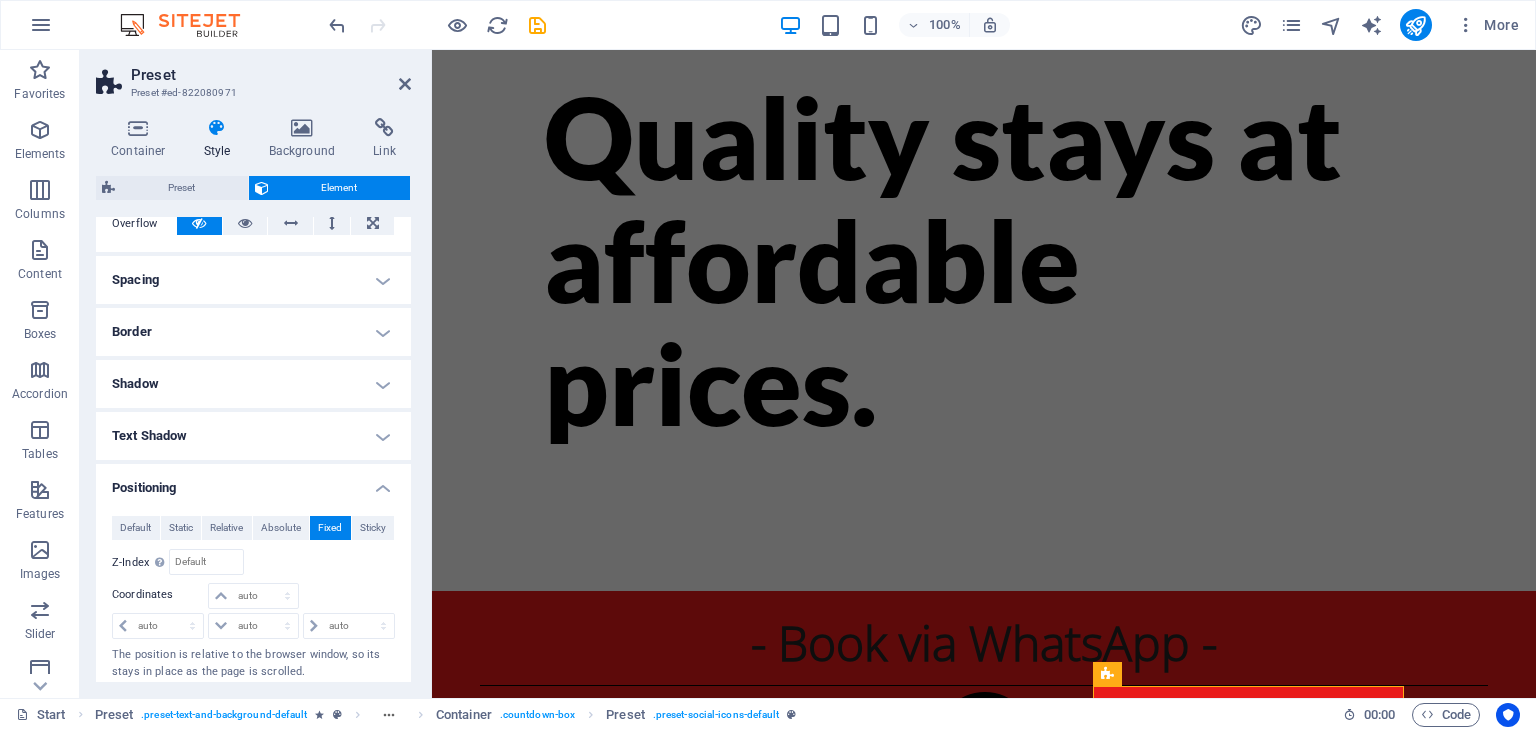 click on "Sticky" at bounding box center [373, 528] 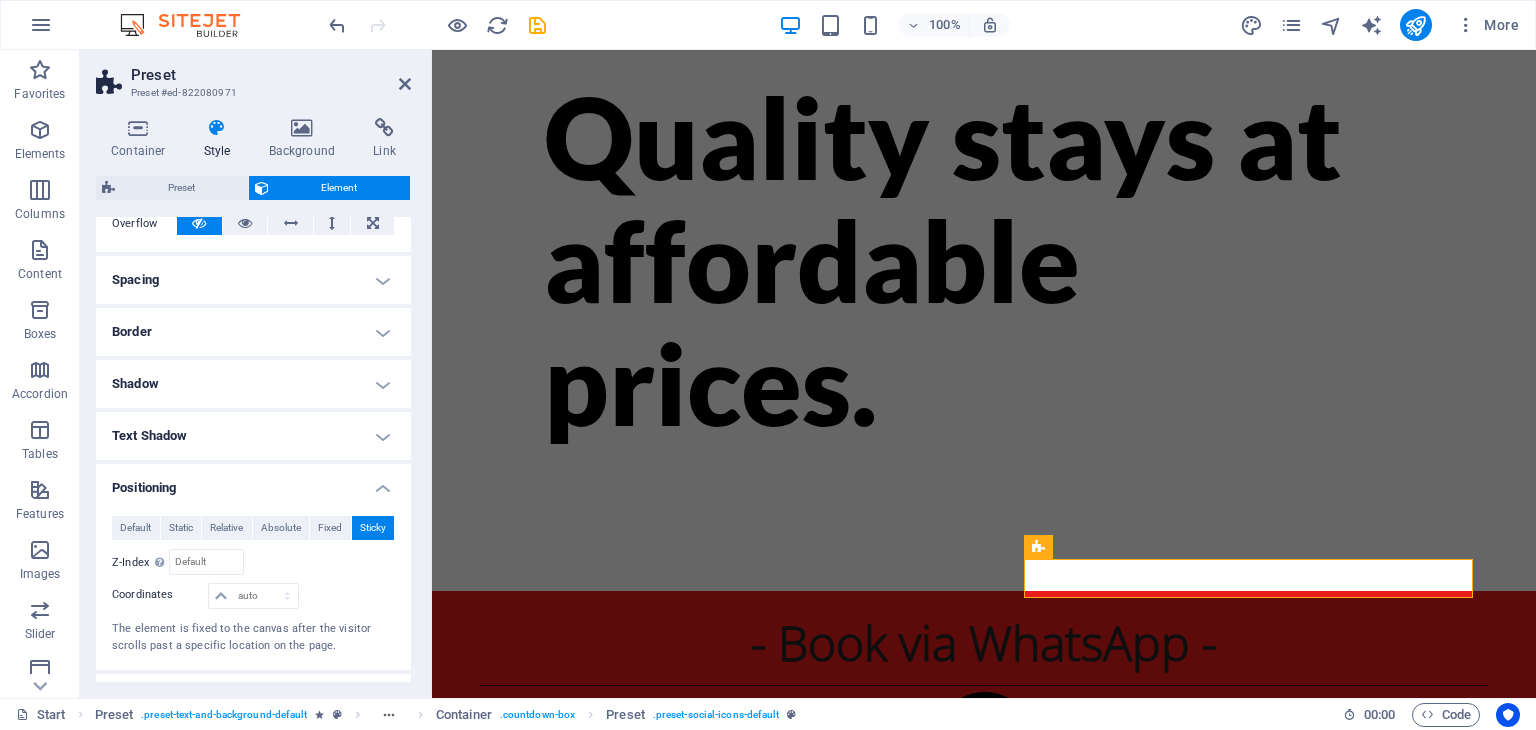 click on "Default" at bounding box center (135, 528) 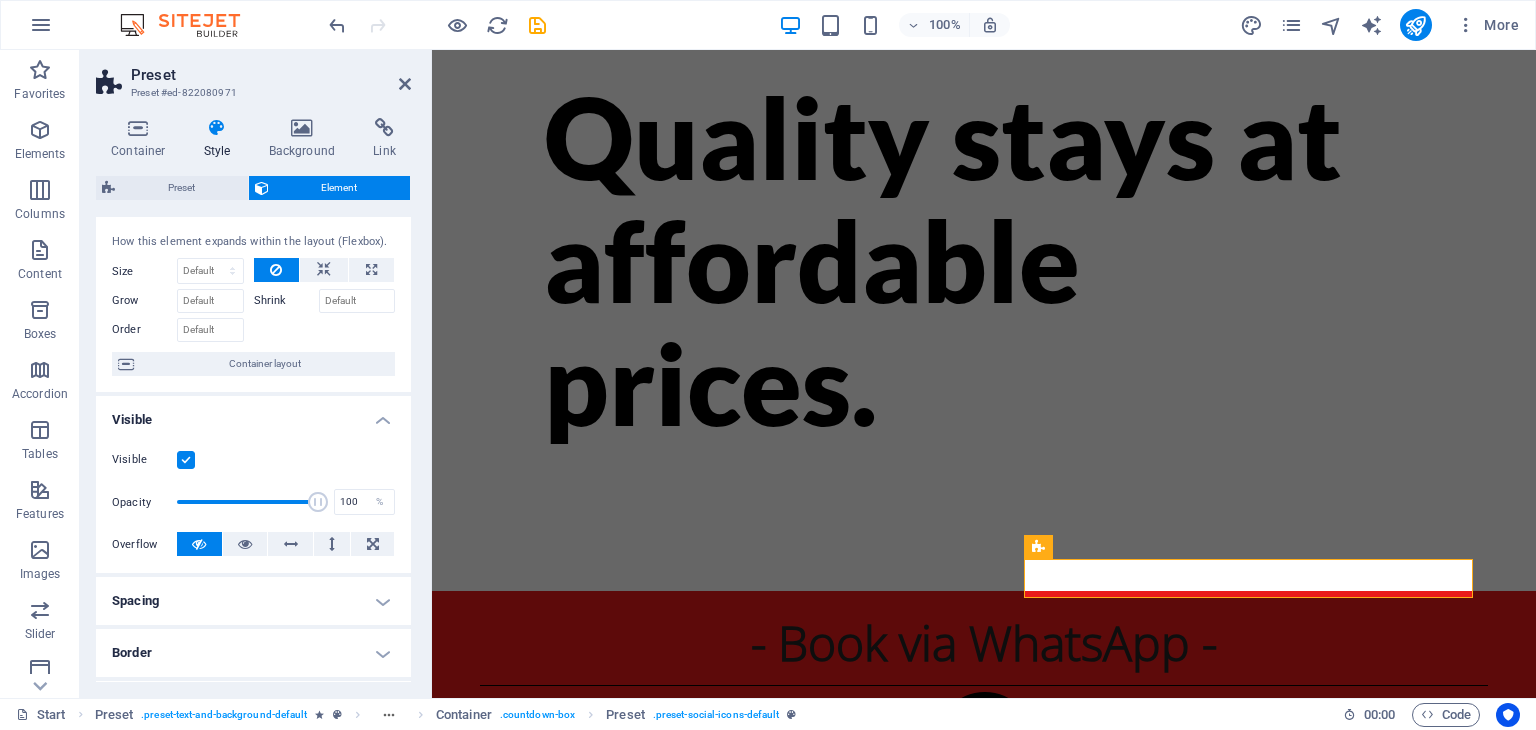 scroll, scrollTop: 0, scrollLeft: 0, axis: both 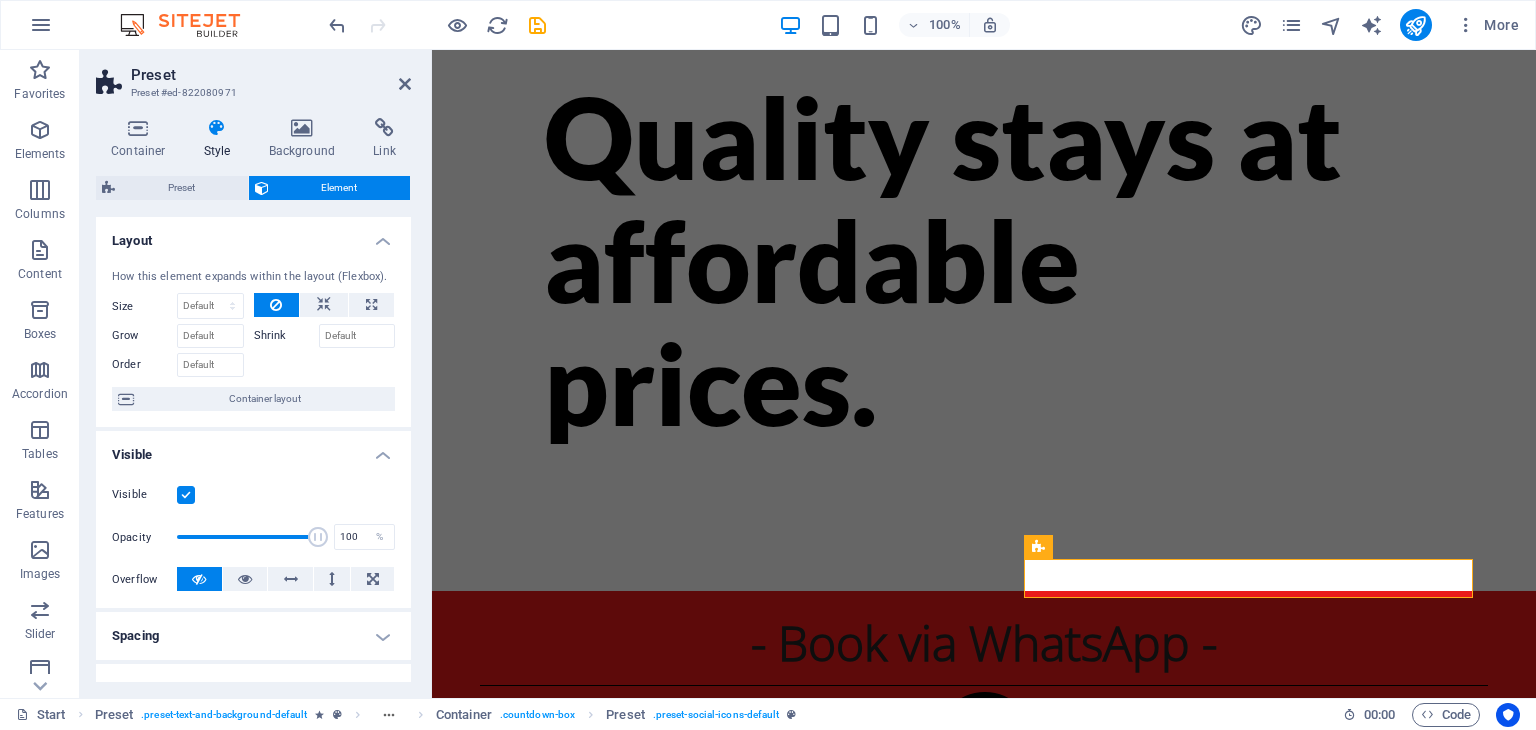 click on "Preset" at bounding box center (181, 188) 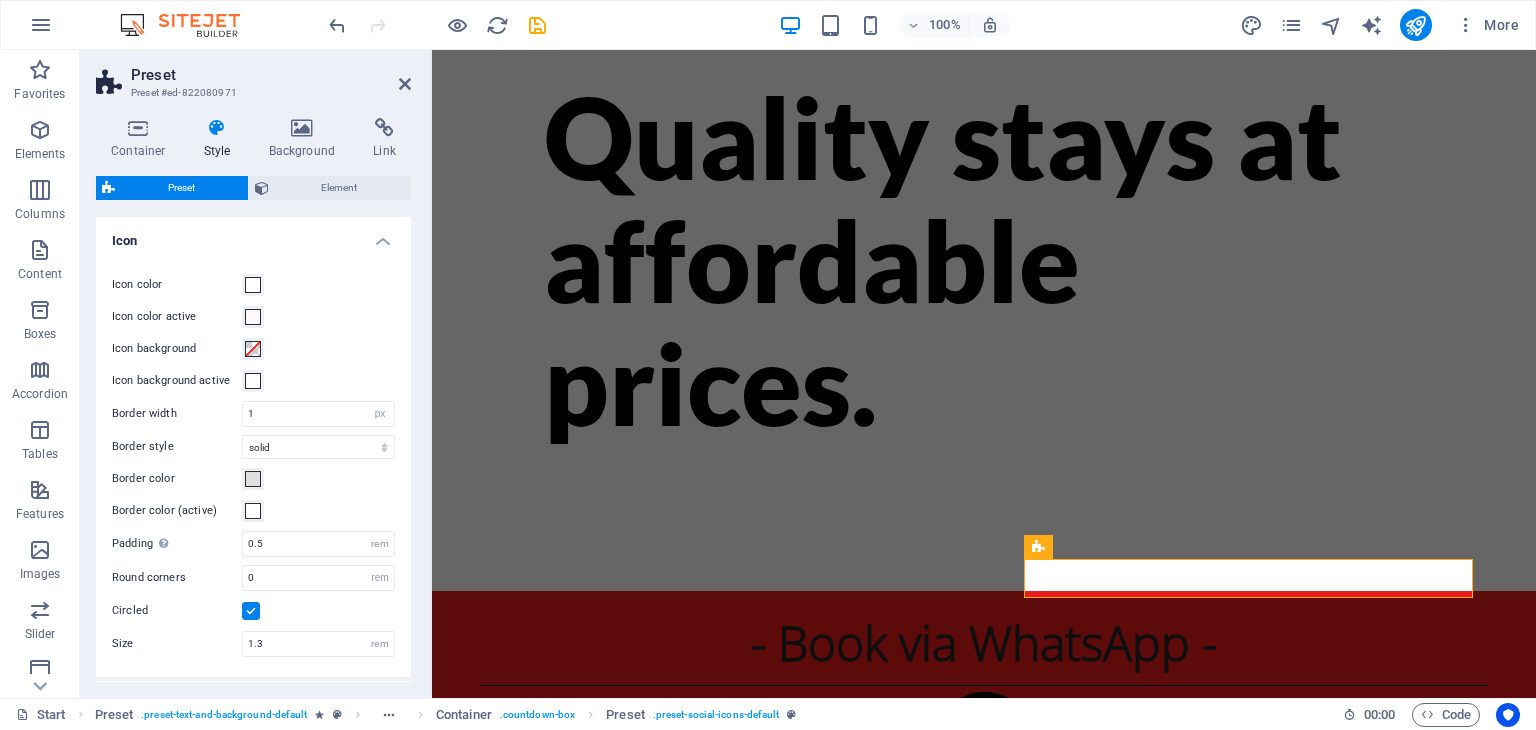 scroll, scrollTop: 0, scrollLeft: 0, axis: both 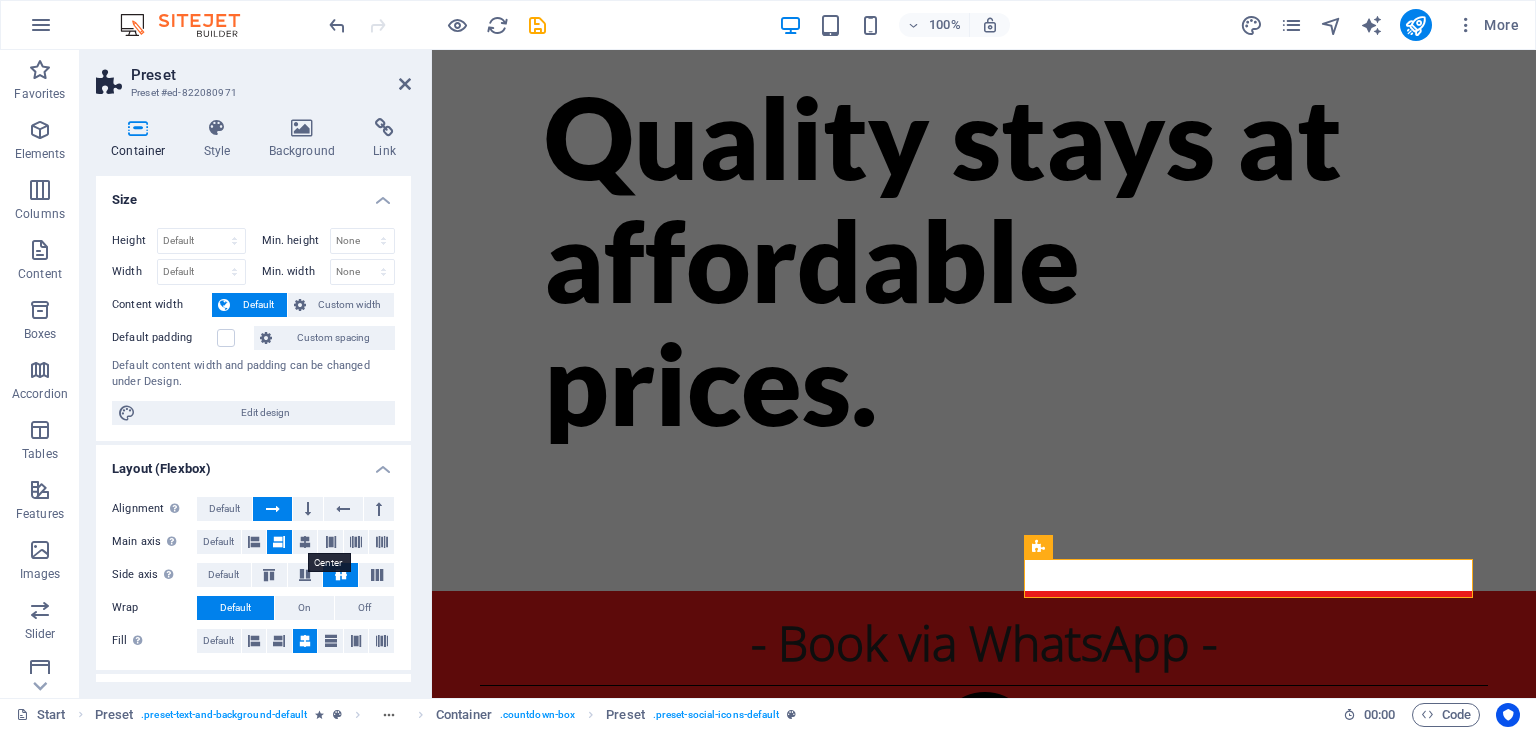click at bounding box center (305, 542) 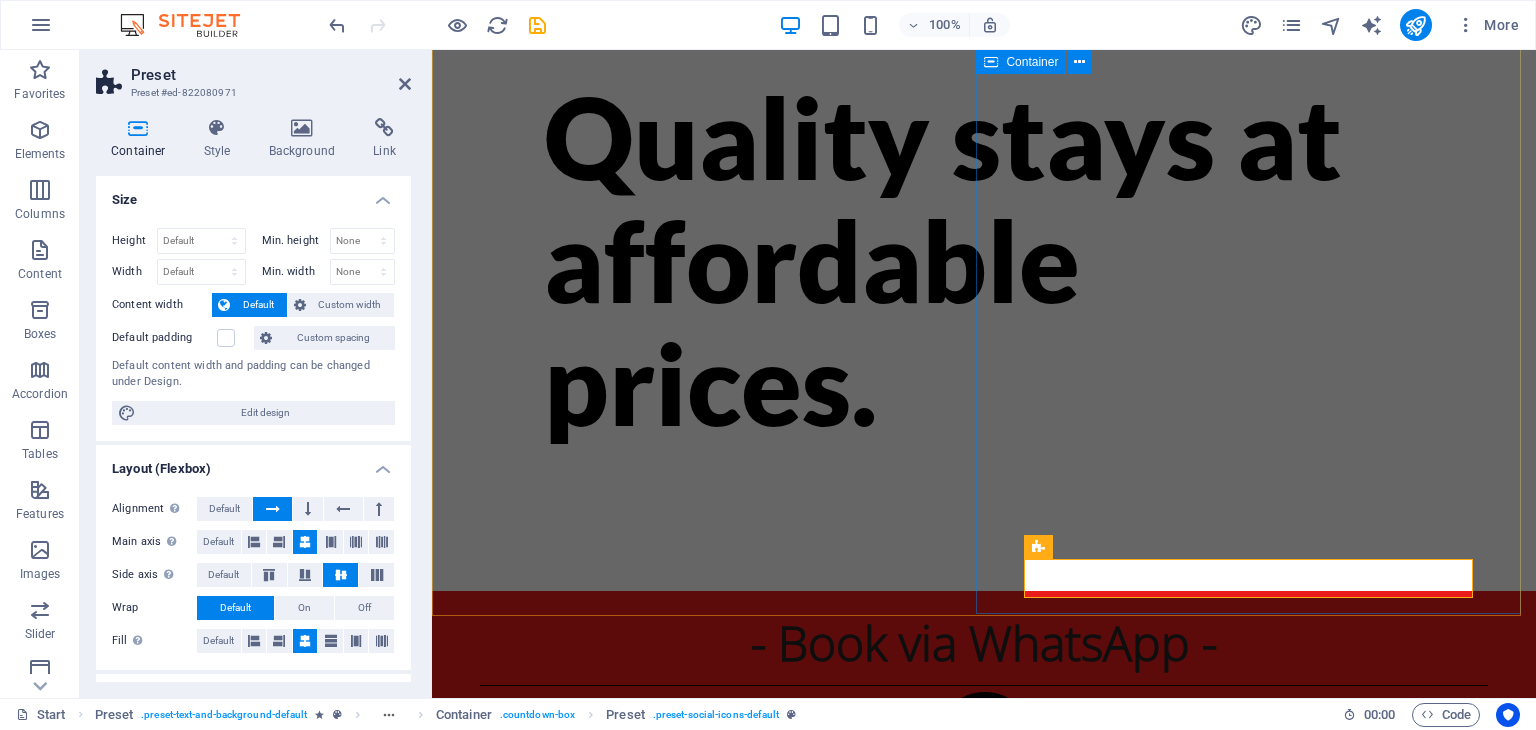 click on "- Book via WhatsApp - Click to book:" at bounding box center (984, 915) 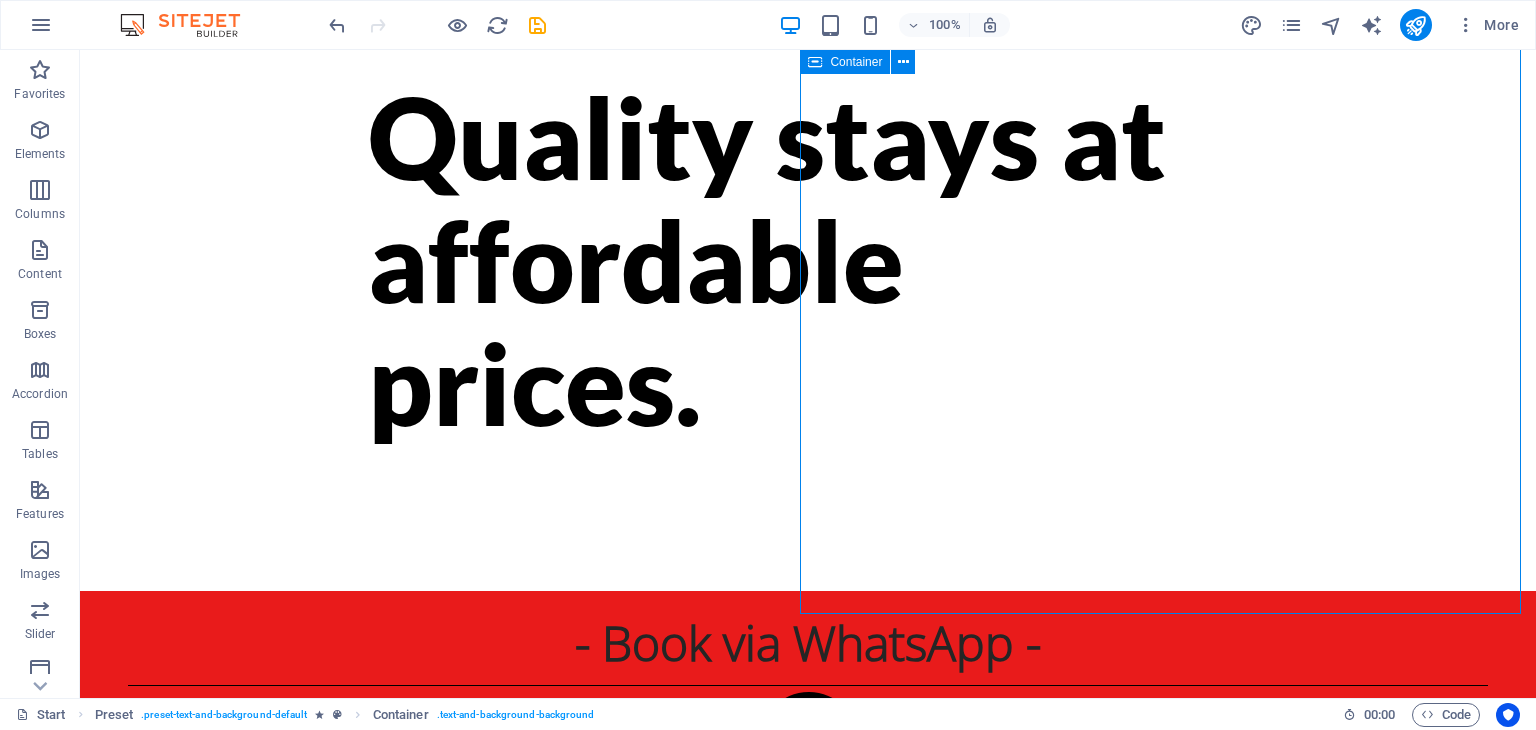 scroll, scrollTop: 0, scrollLeft: 0, axis: both 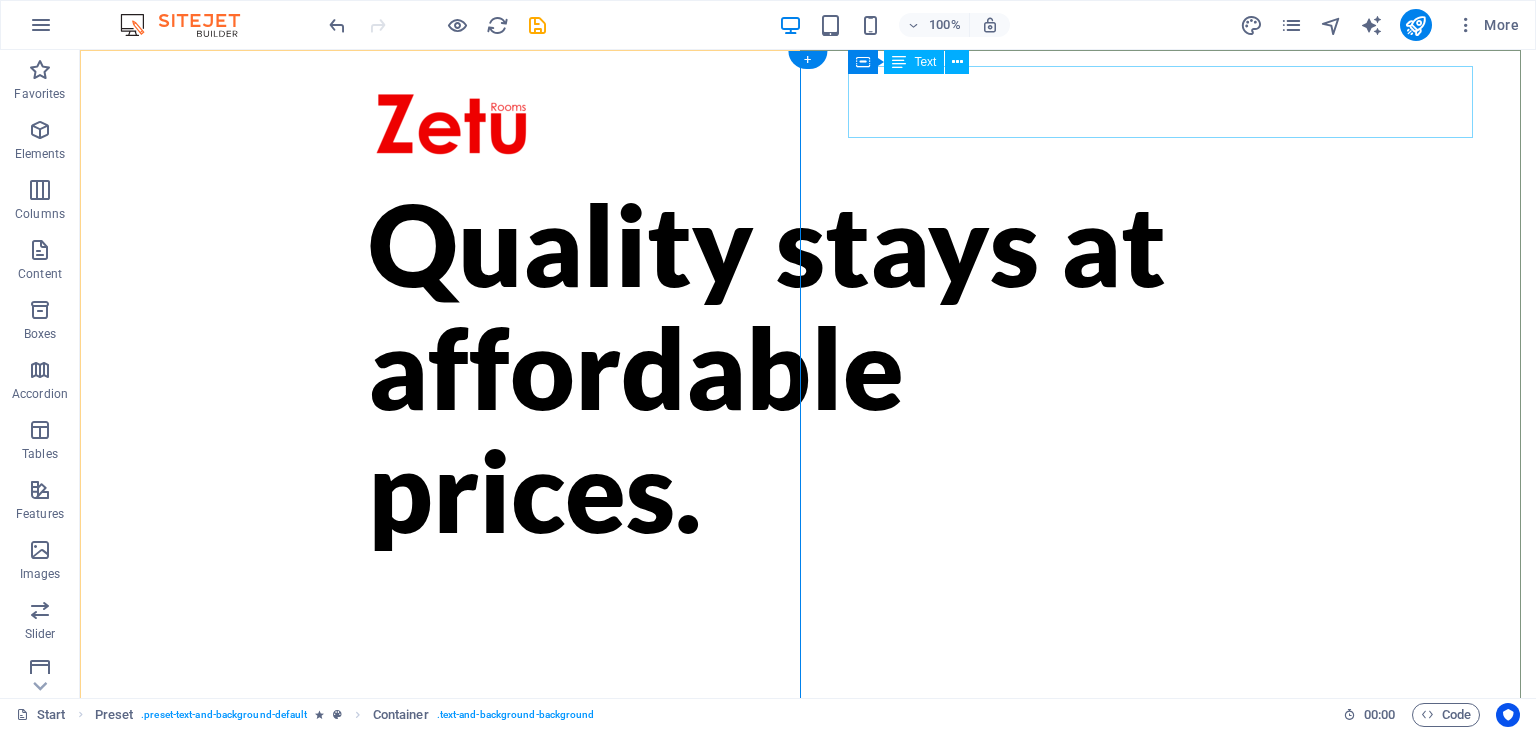 click on "- Book via WhatsApp -" at bounding box center (808, 750) 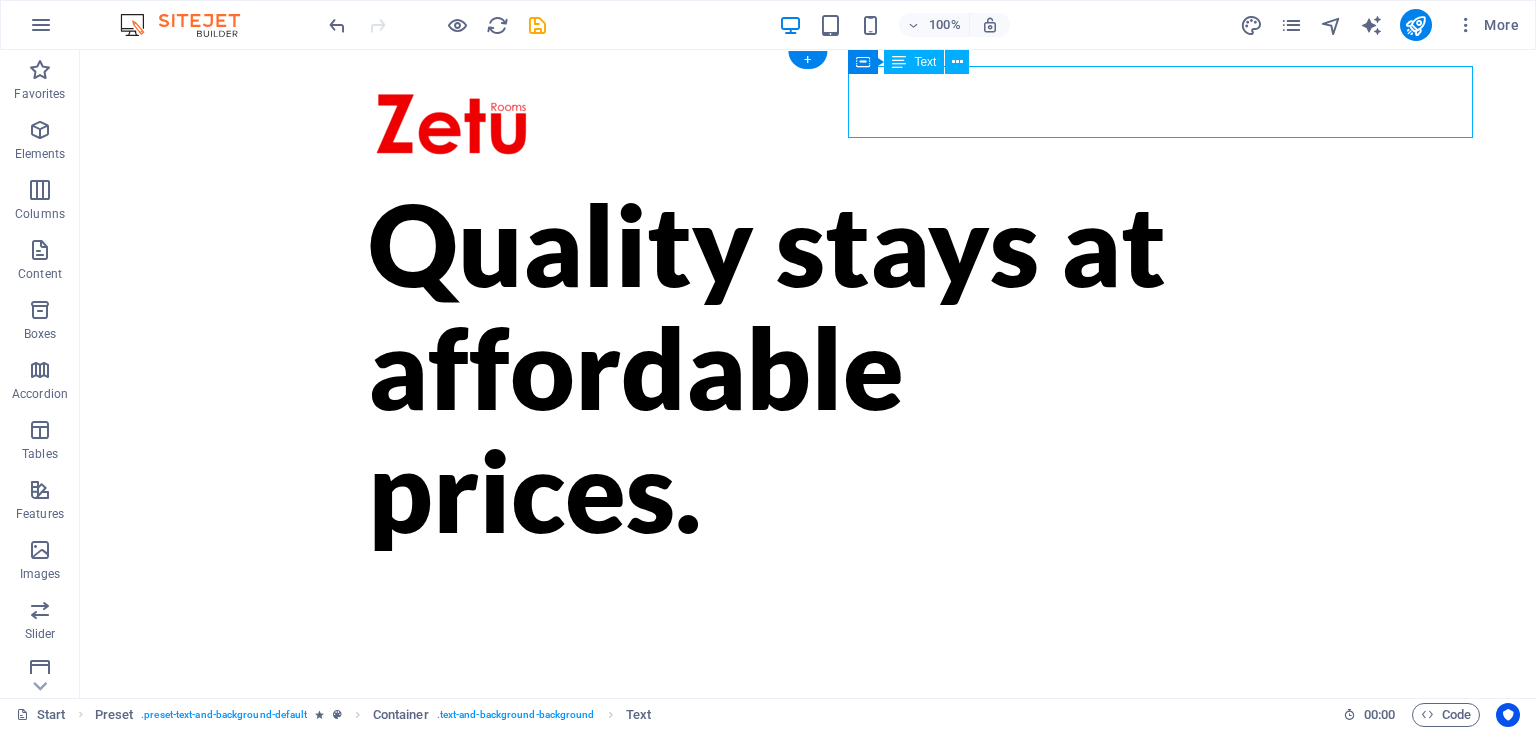 click on "- Book via WhatsApp -" at bounding box center [808, 750] 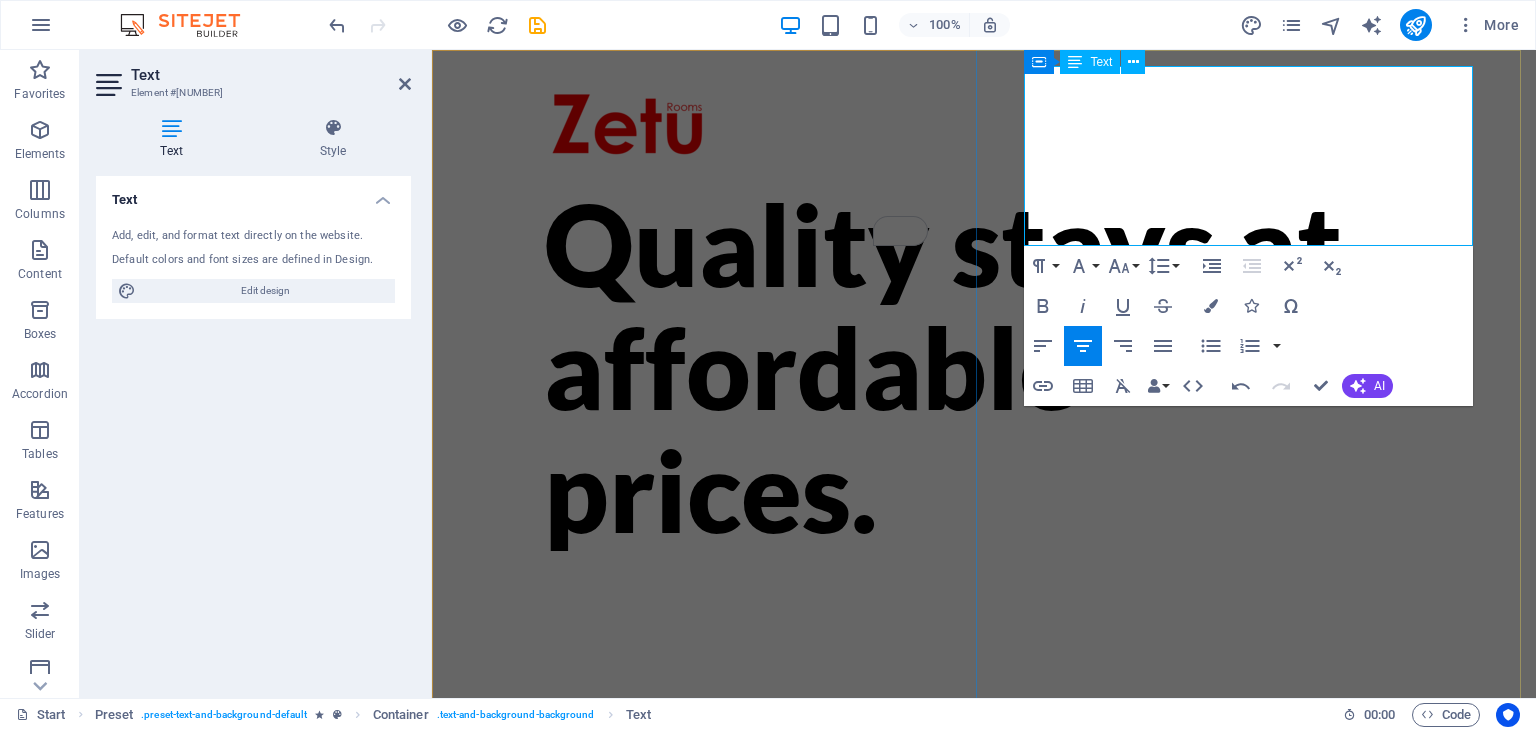 type 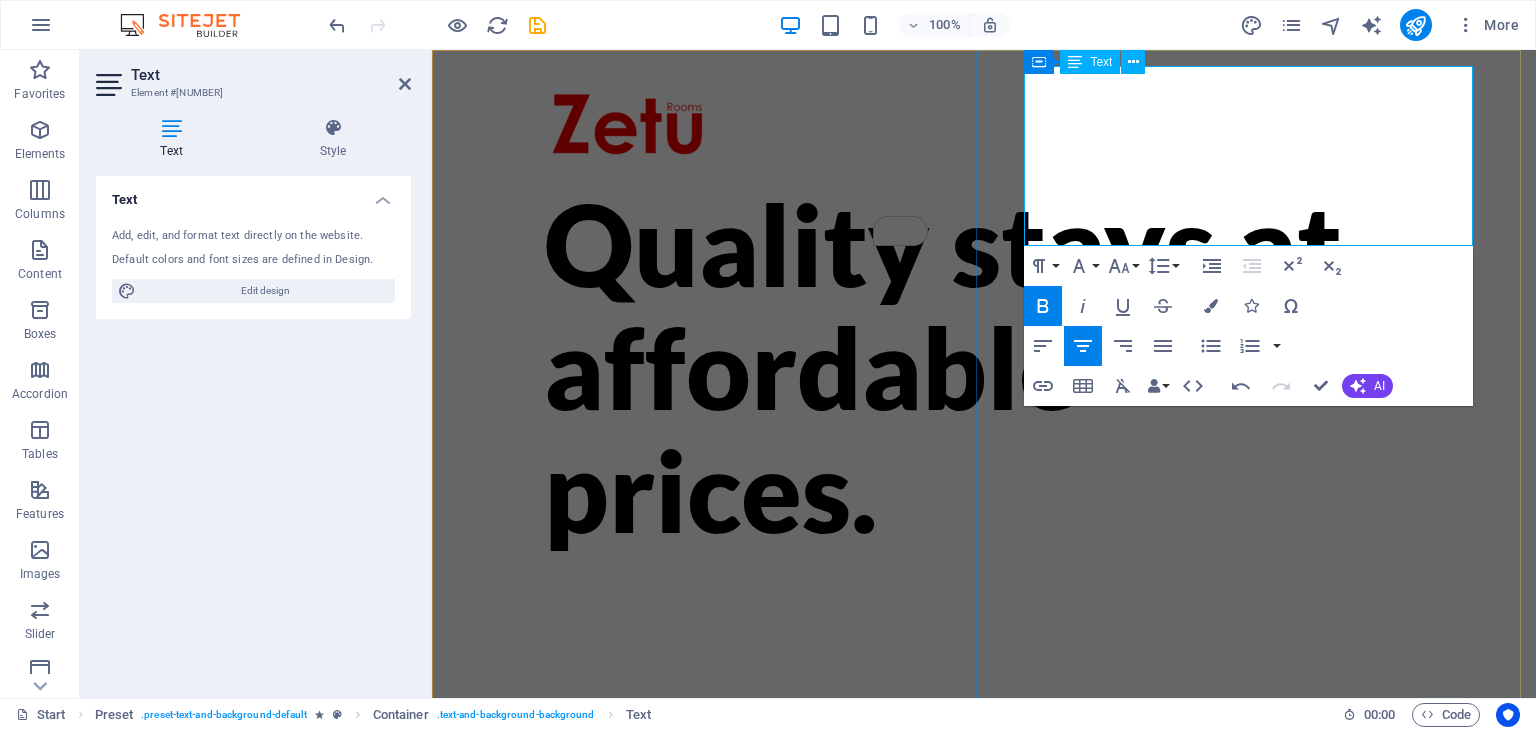 click on "- Book via WhatsApp -" at bounding box center [984, 785] 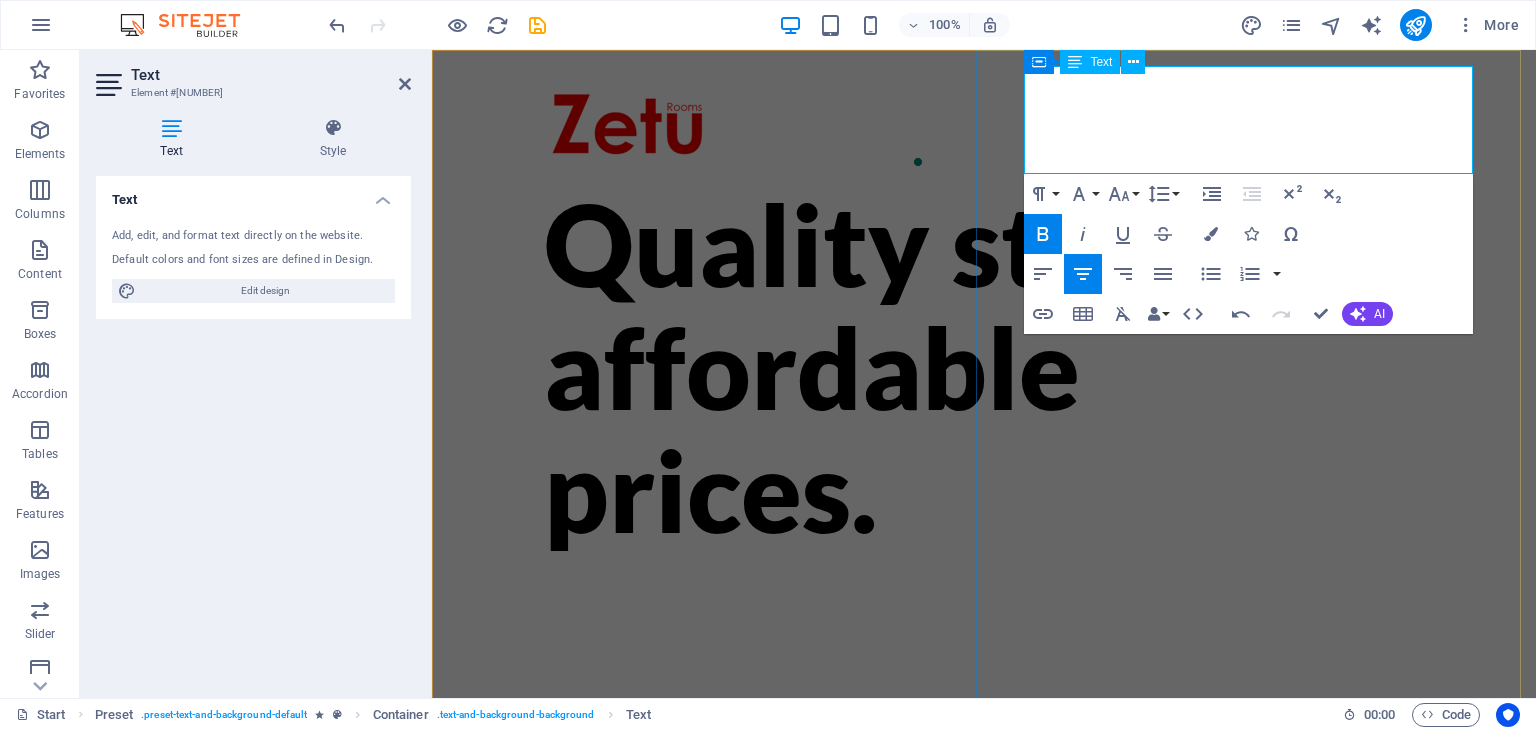 click on "​Where do you need a room today?" at bounding box center [984, 740] 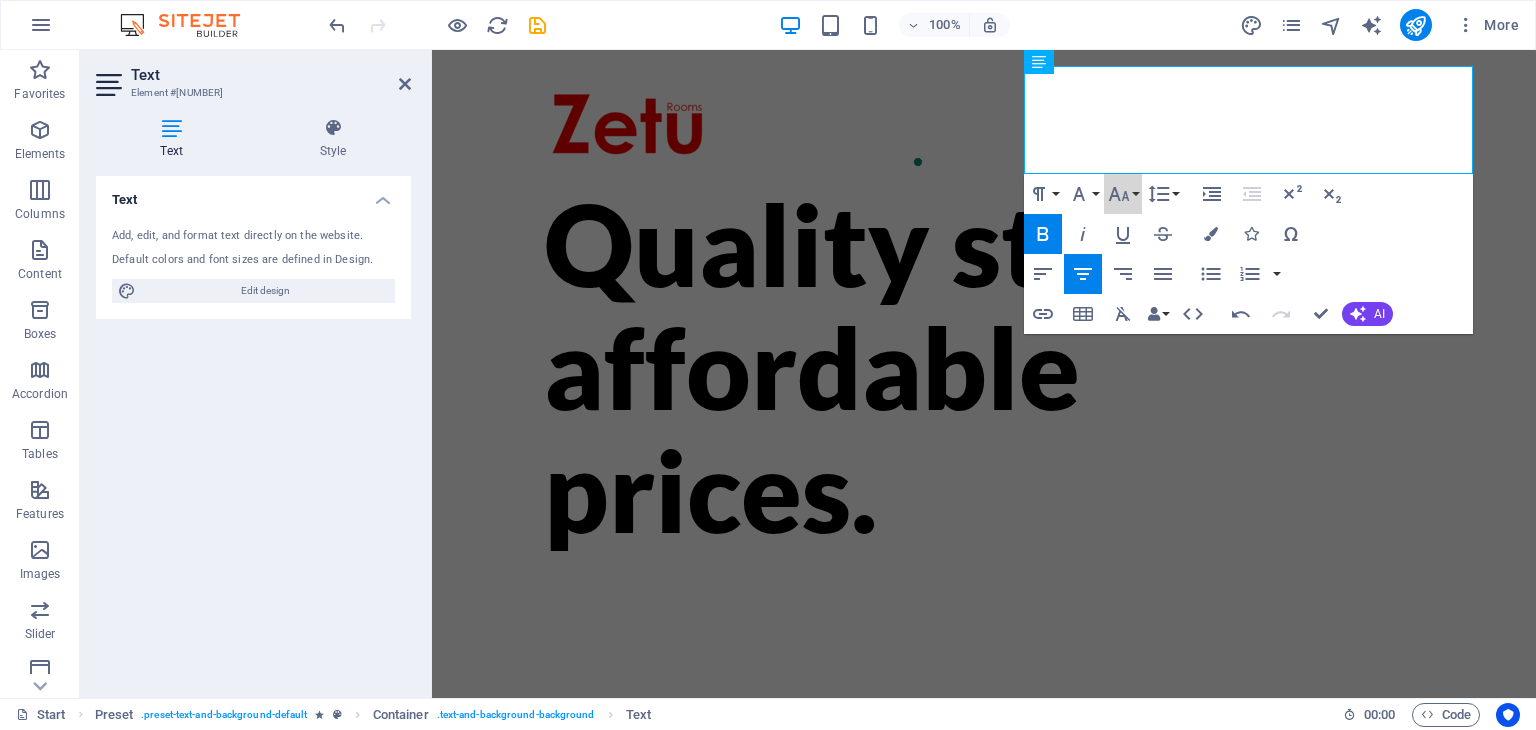 click on "Font Size" at bounding box center (1123, 194) 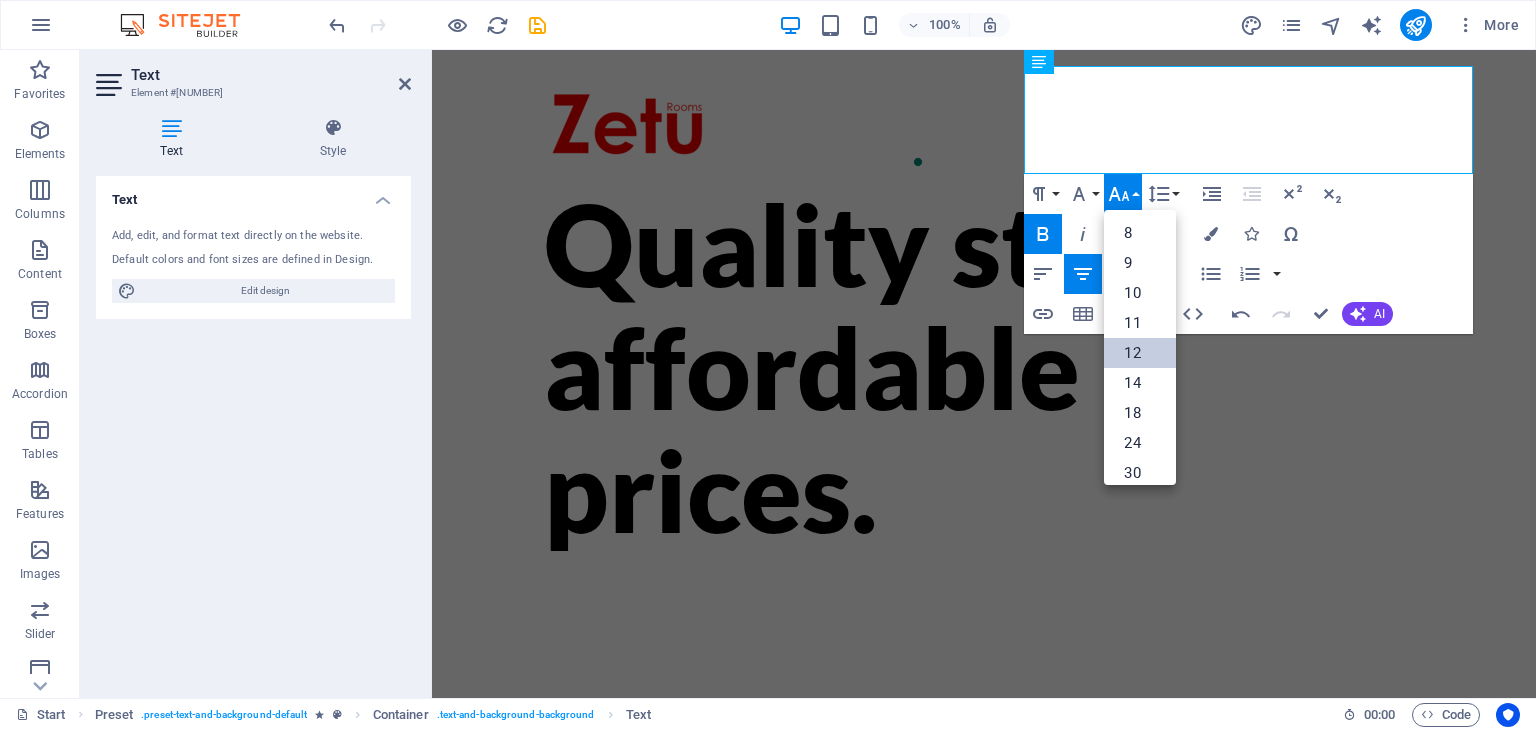 scroll, scrollTop: 143, scrollLeft: 0, axis: vertical 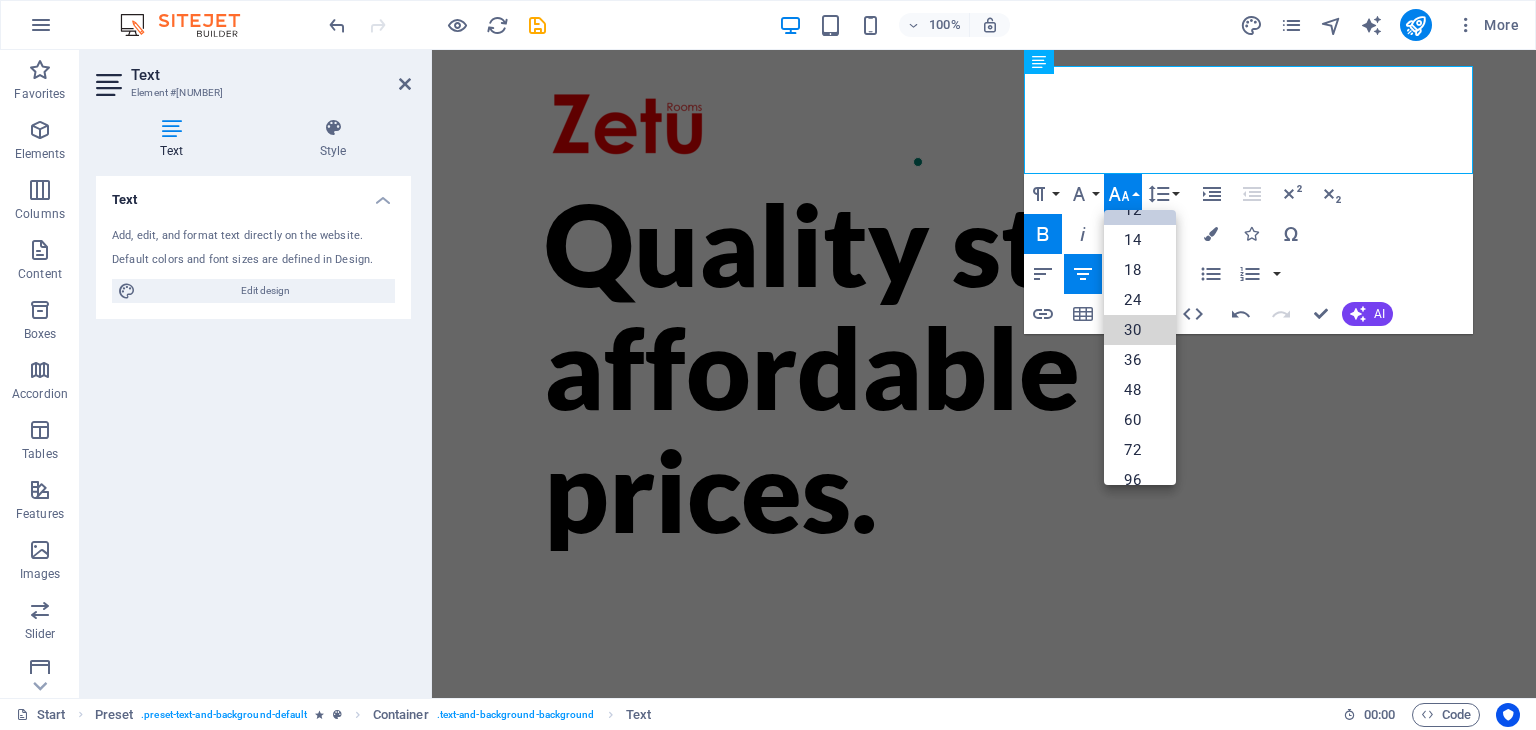 click on "30" at bounding box center [1140, 330] 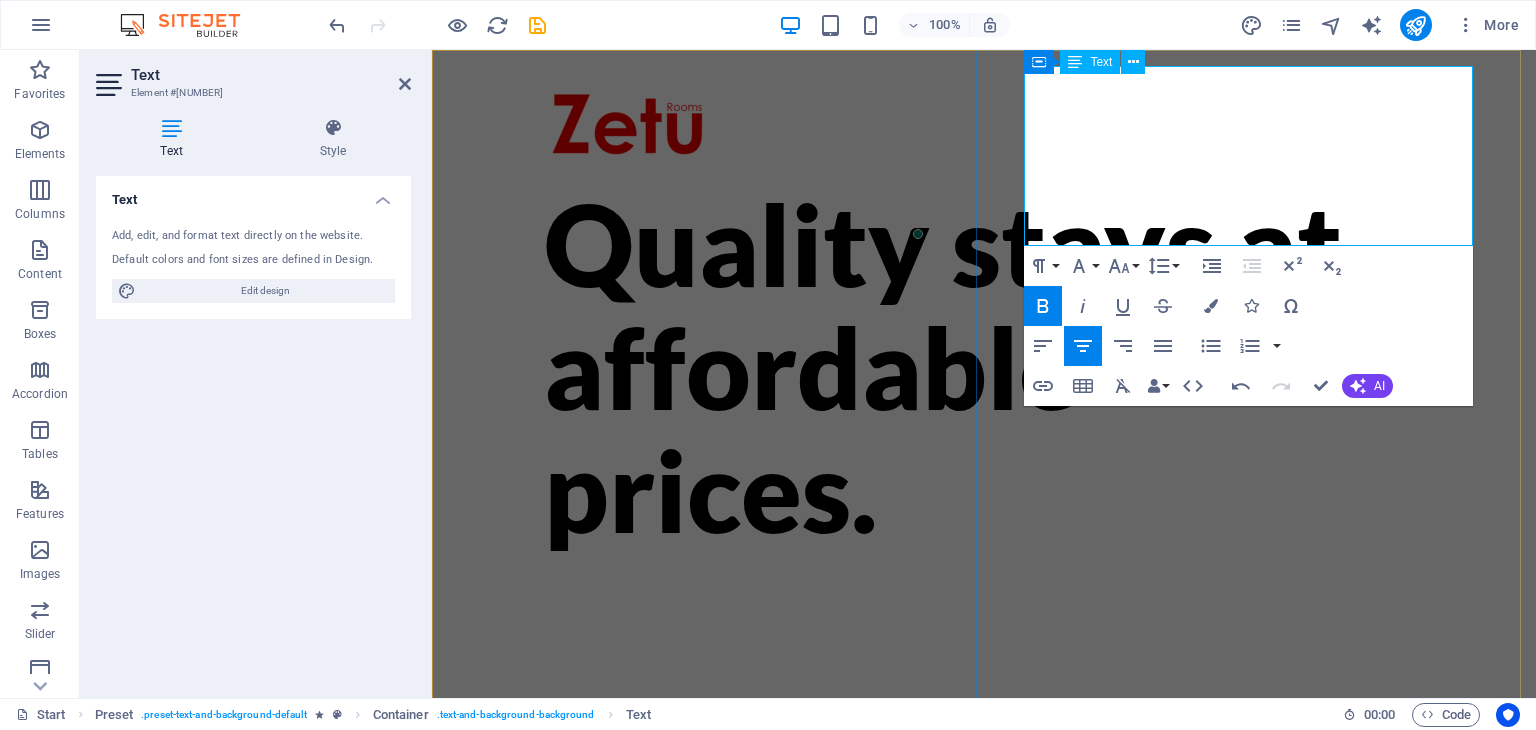 click on "​Where do you need a room today?" at bounding box center (984, 754) 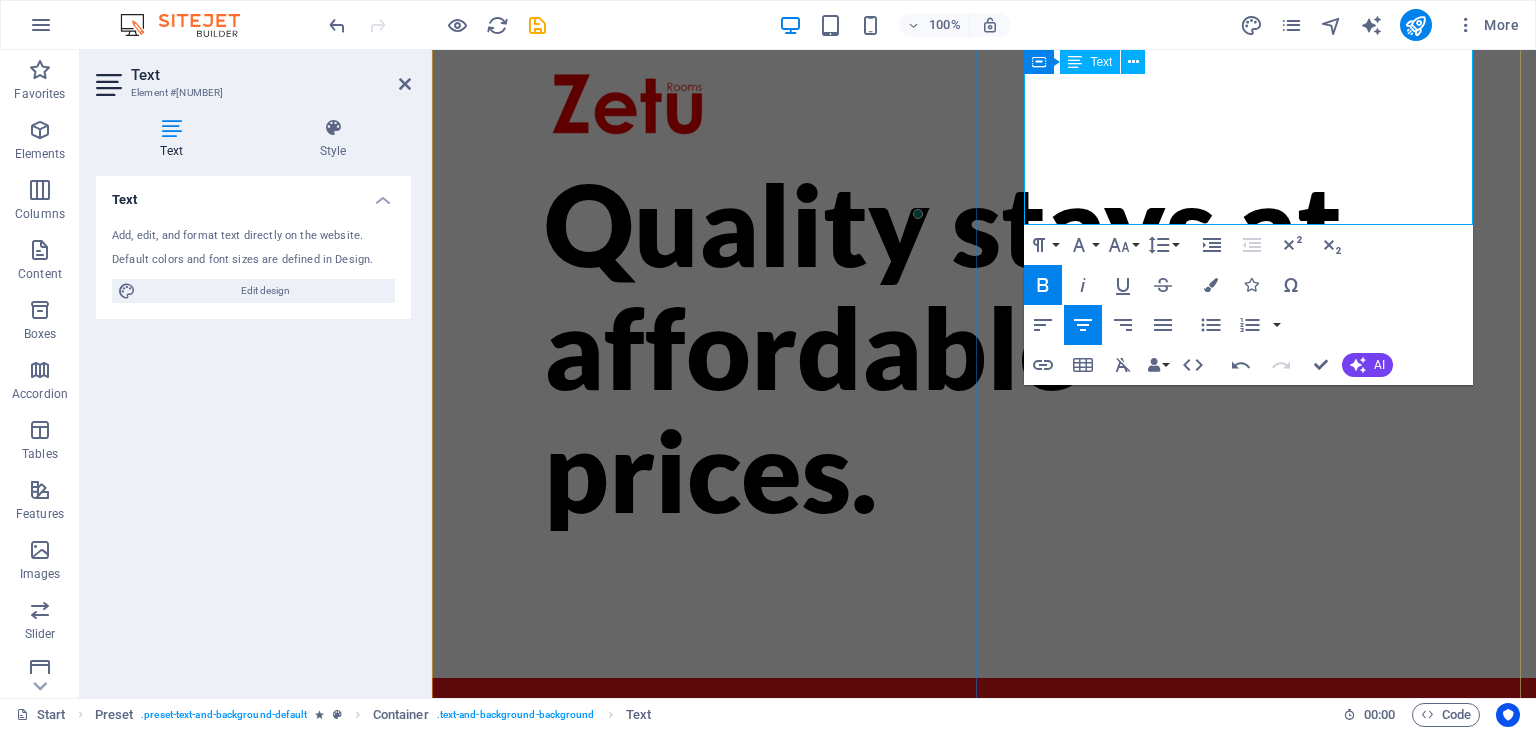 scroll, scrollTop: 22, scrollLeft: 0, axis: vertical 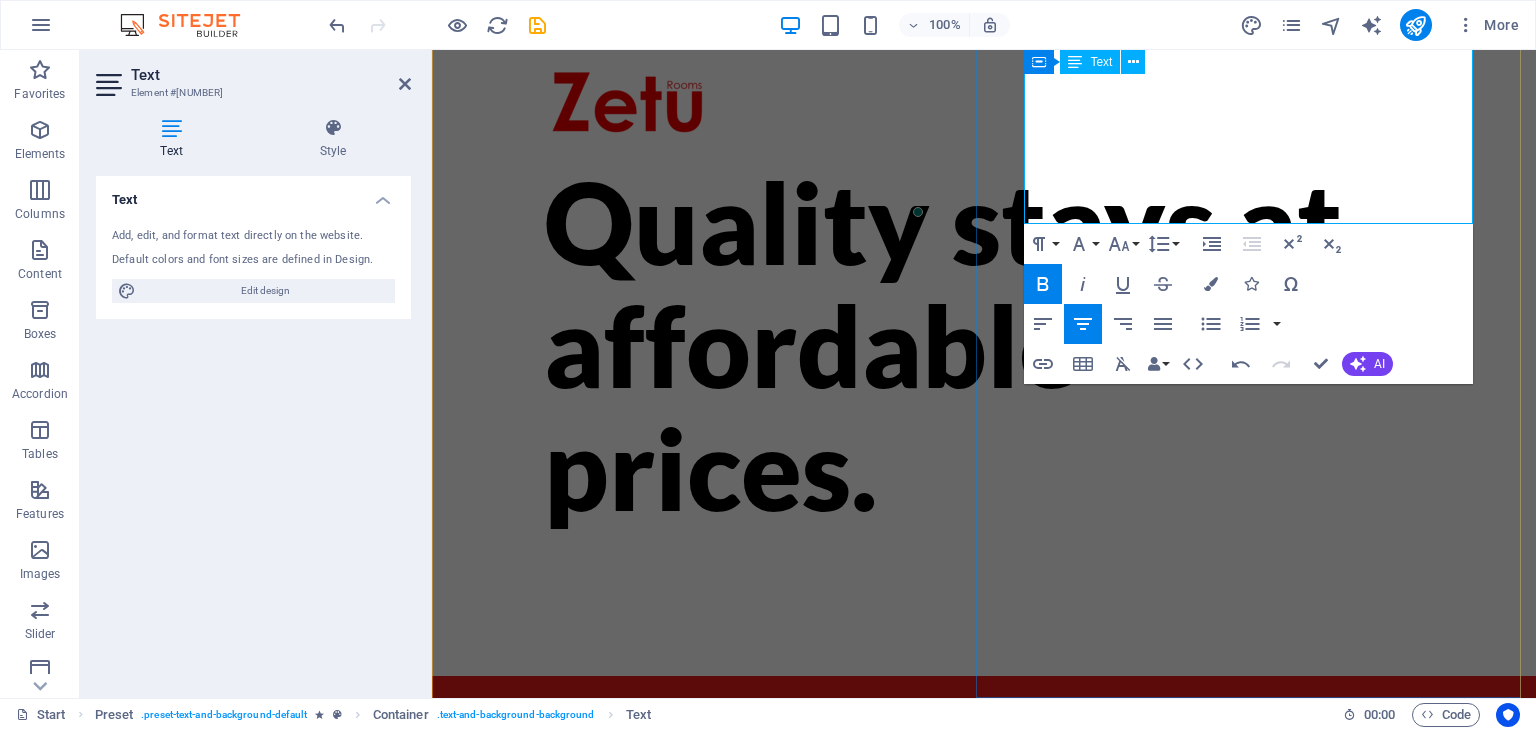 click on "WhatsApp to book" at bounding box center (984, 790) 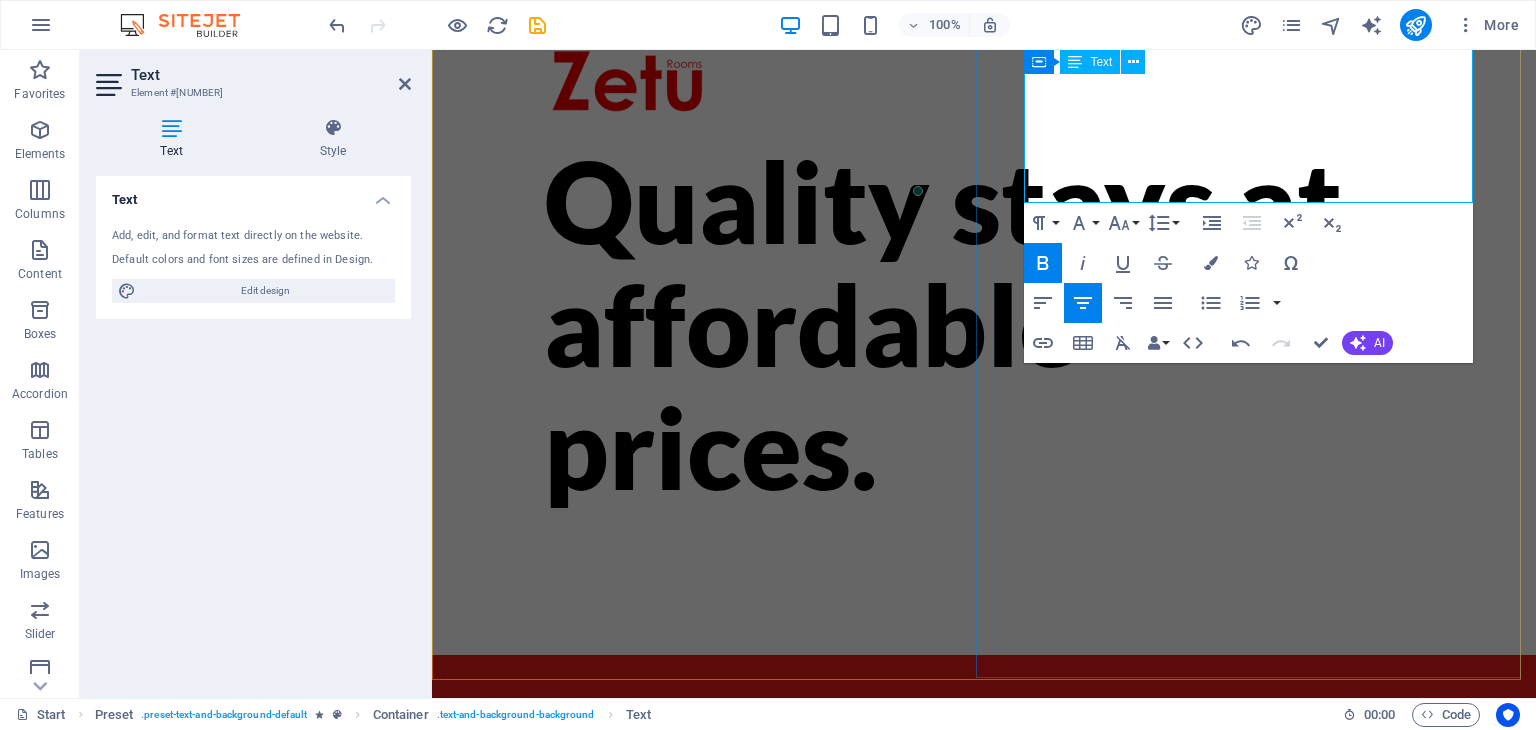 scroll, scrollTop: 38, scrollLeft: 0, axis: vertical 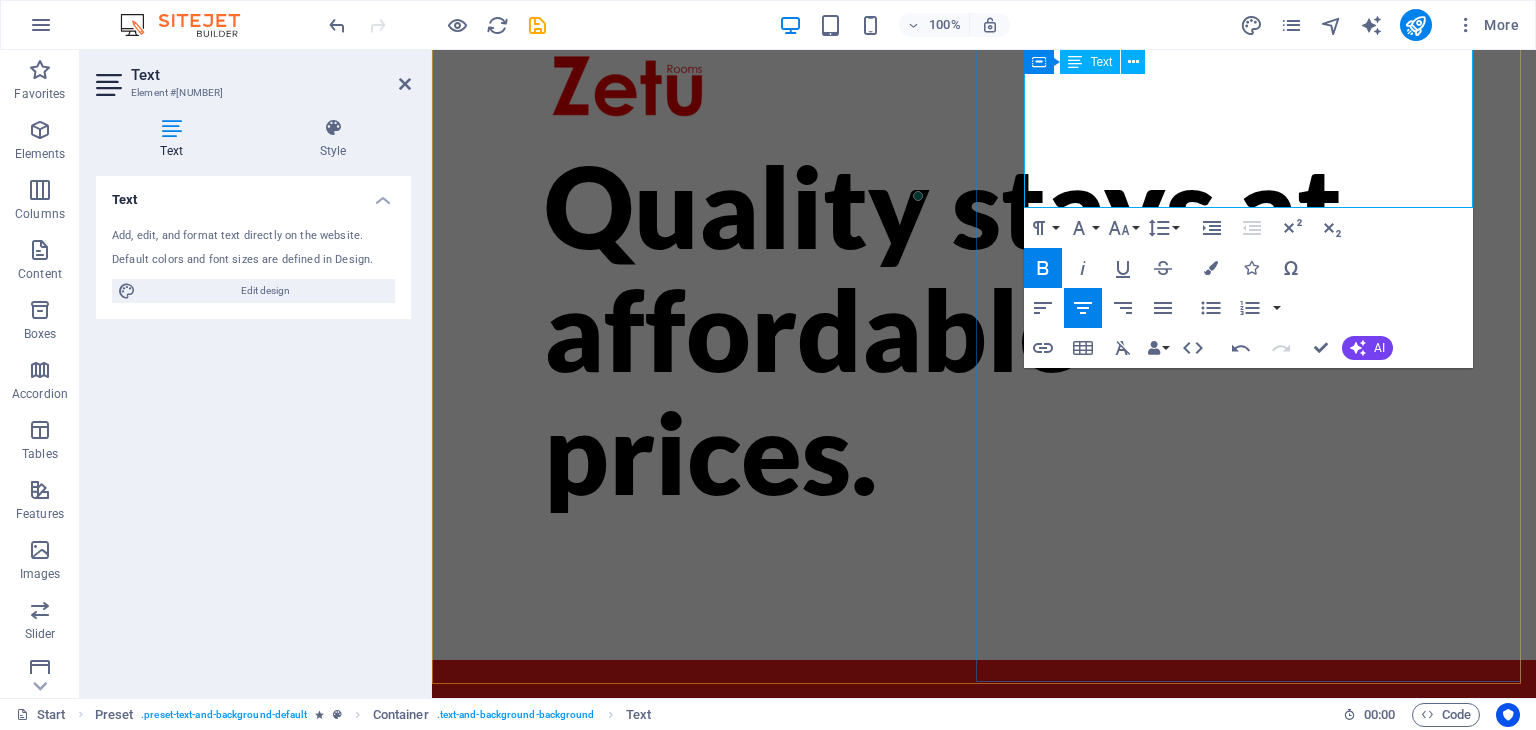 click on "WhatsApp to book" at bounding box center [984, 774] 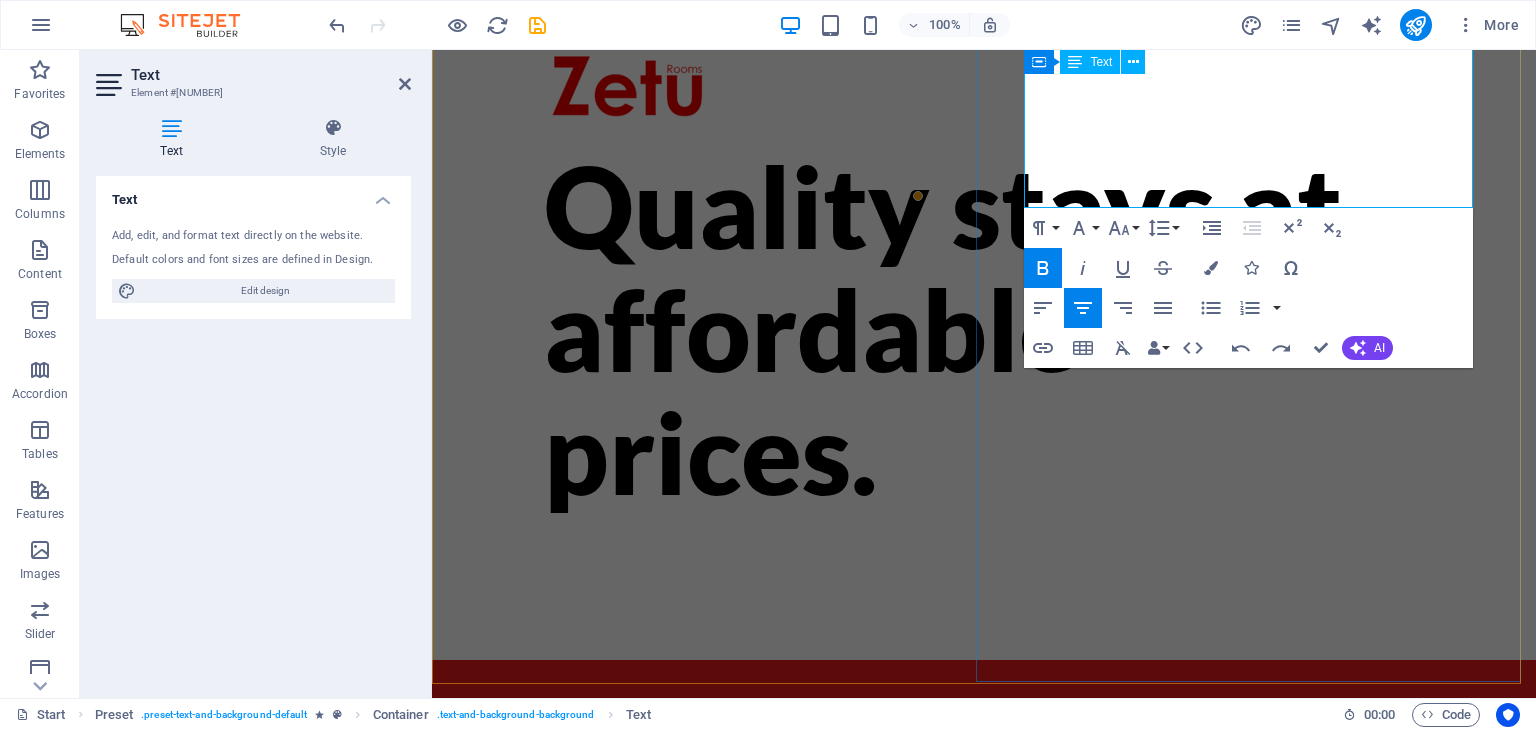 scroll, scrollTop: 0, scrollLeft: 0, axis: both 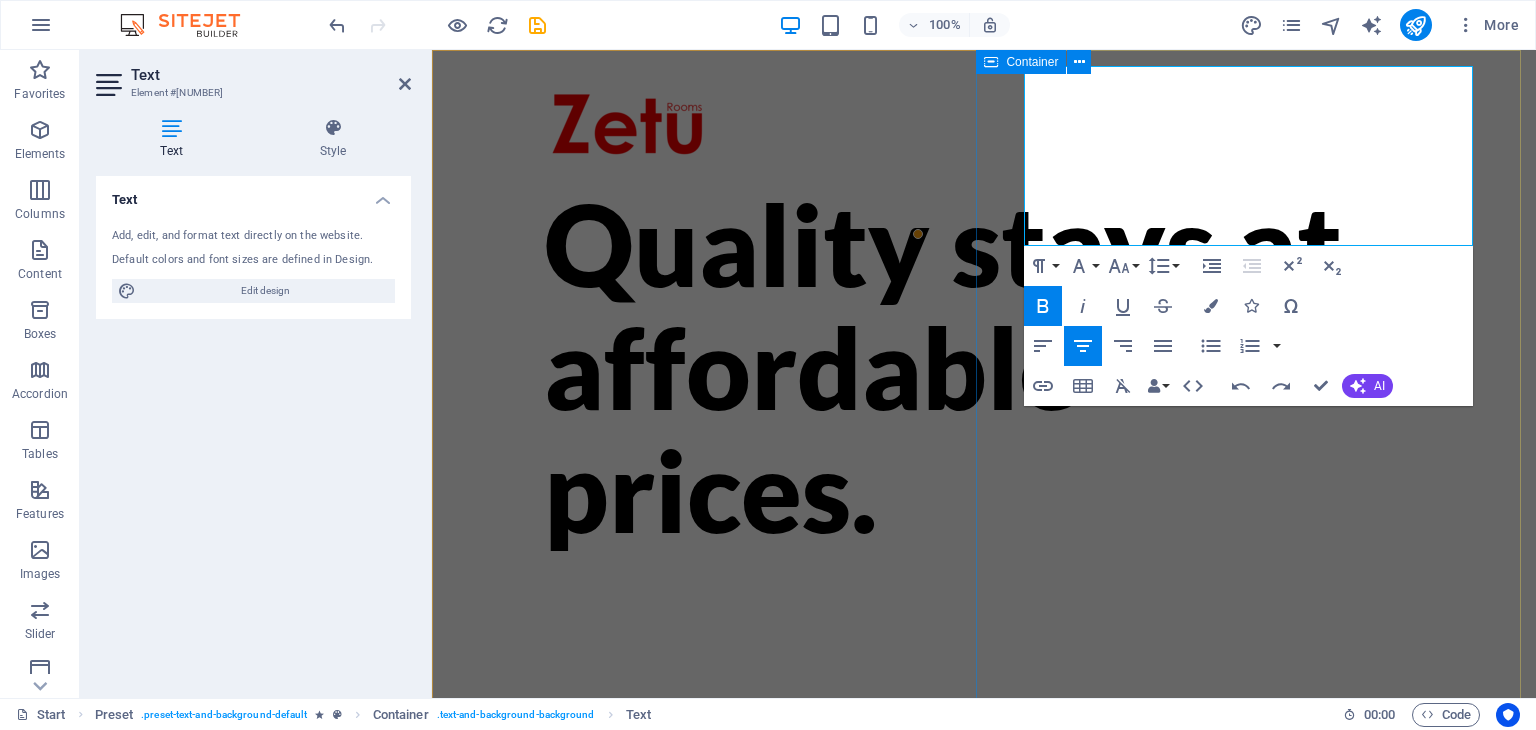 click on "​Where do you need a room today? WhatsApp to book ... Click to book:" at bounding box center (984, 1022) 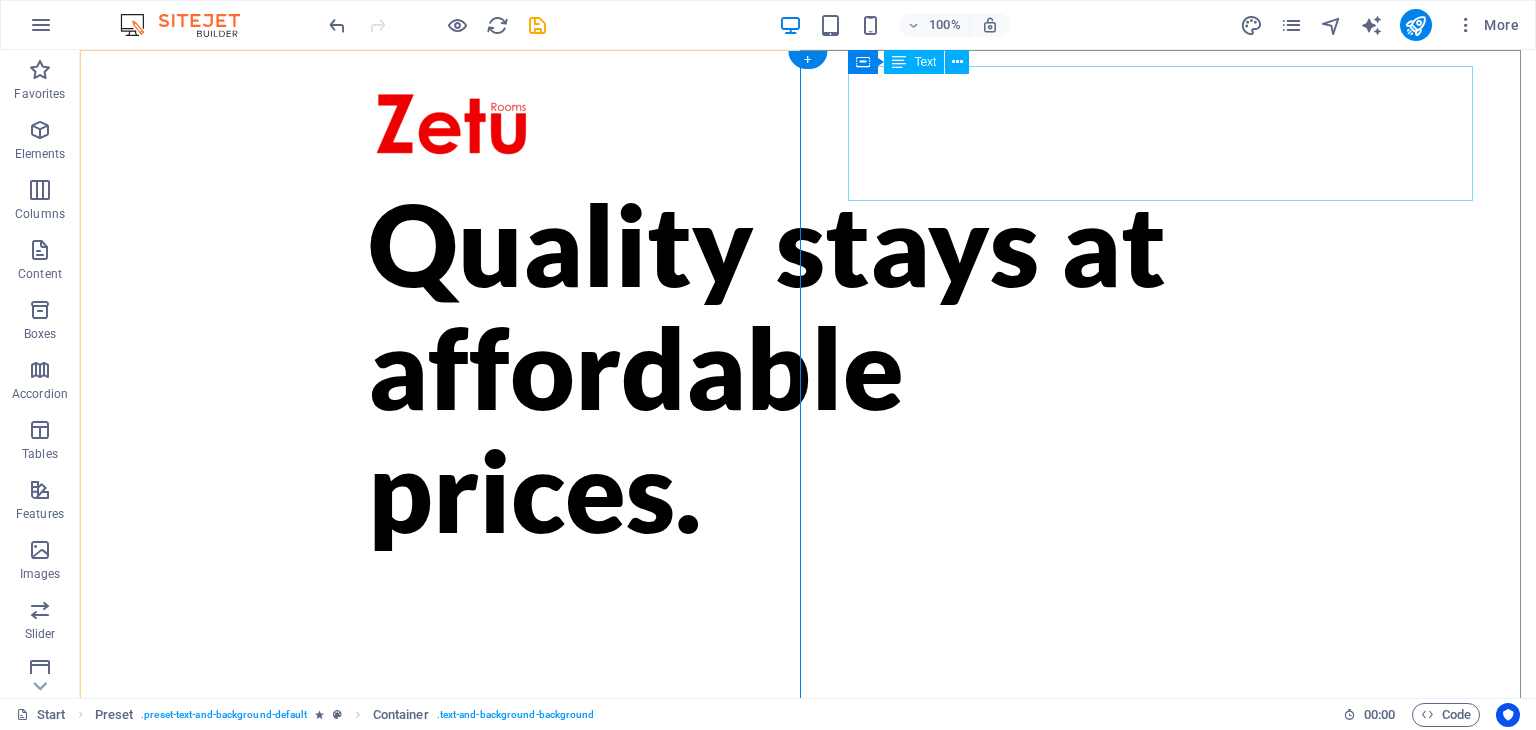 click on "Where do you need a room today? WhatsApp to book ..." at bounding box center (808, 781) 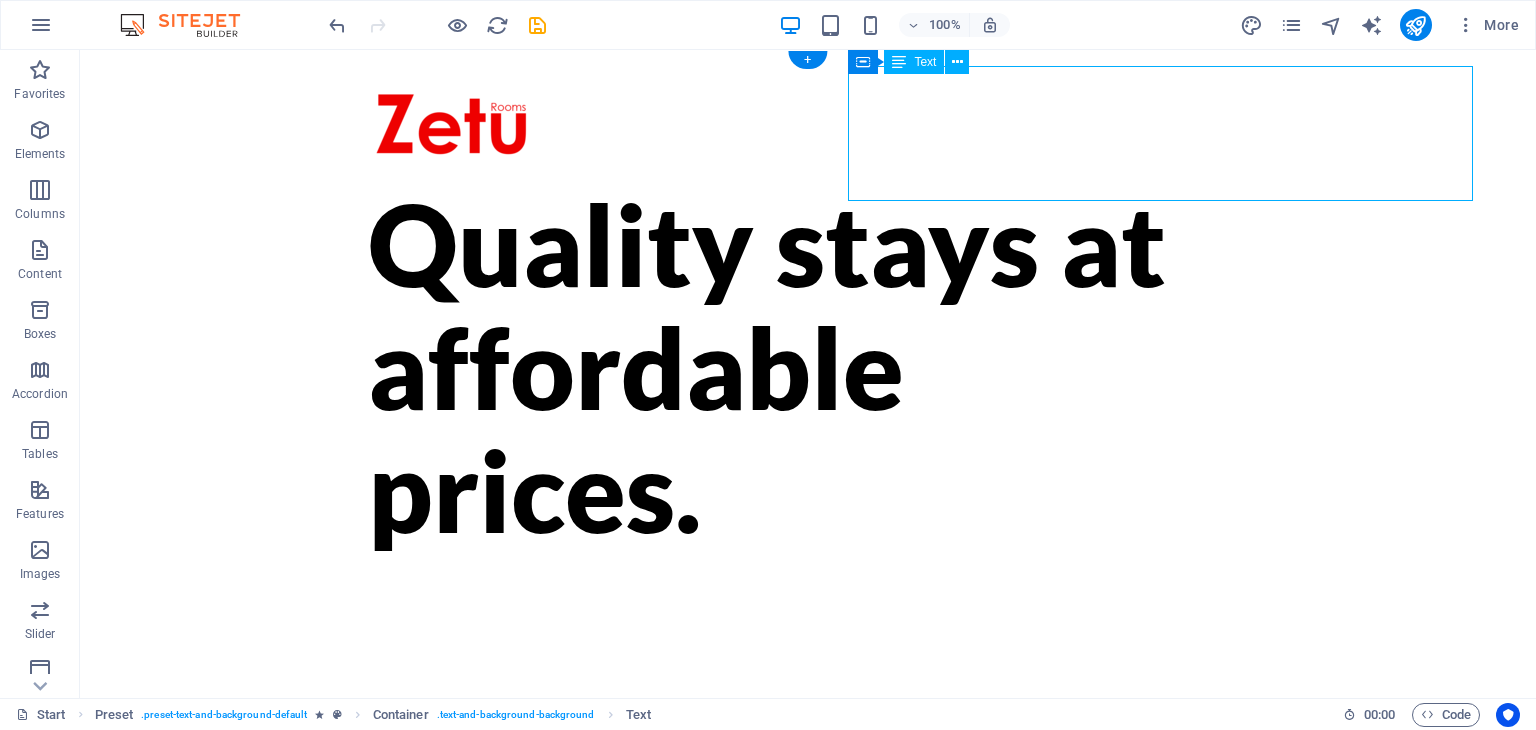 click on "Where do you need a room today? WhatsApp to book ..." at bounding box center [808, 781] 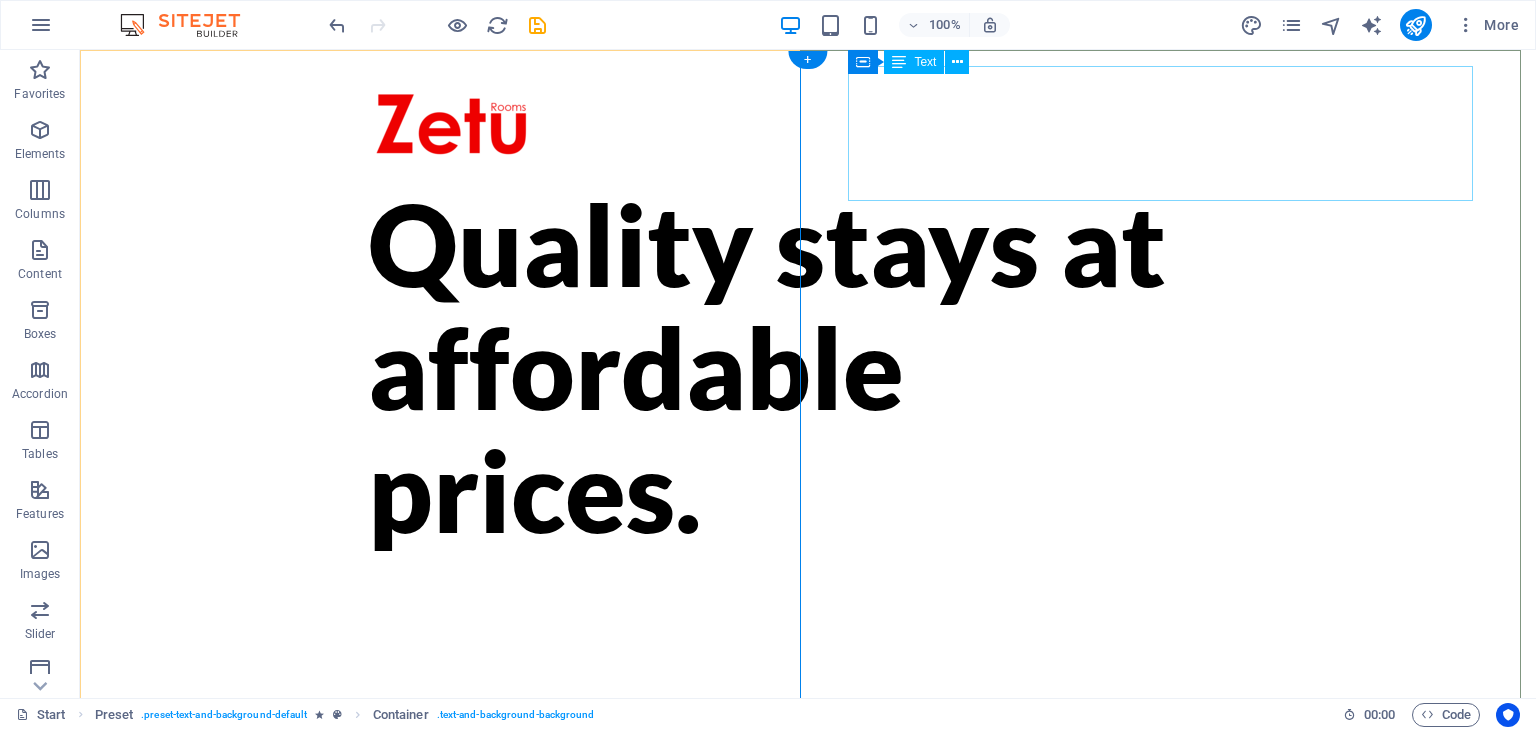 click on "Where do you need a room today? WhatsApp to book ..." at bounding box center [808, 781] 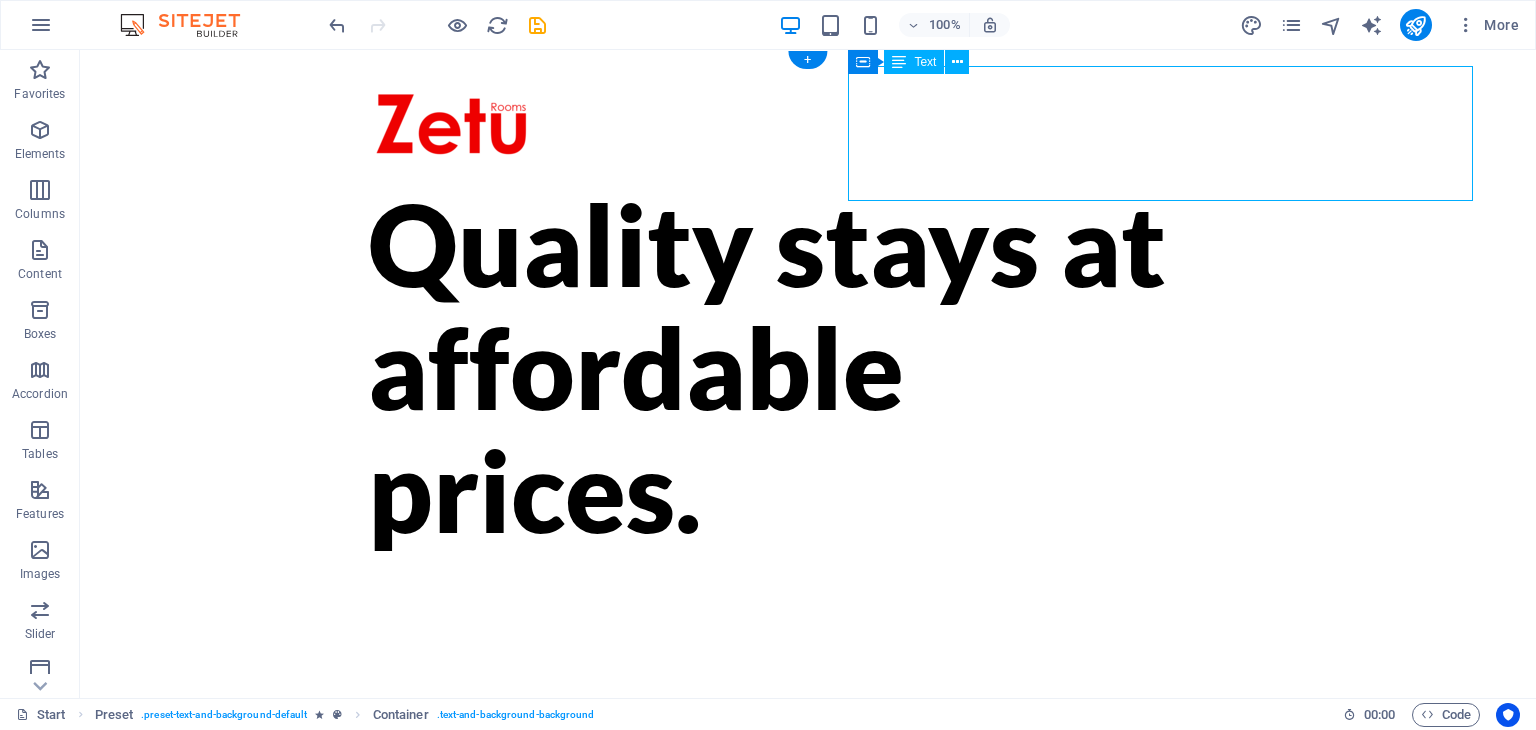 click on "Where do you need a room today? WhatsApp to book ..." at bounding box center (808, 781) 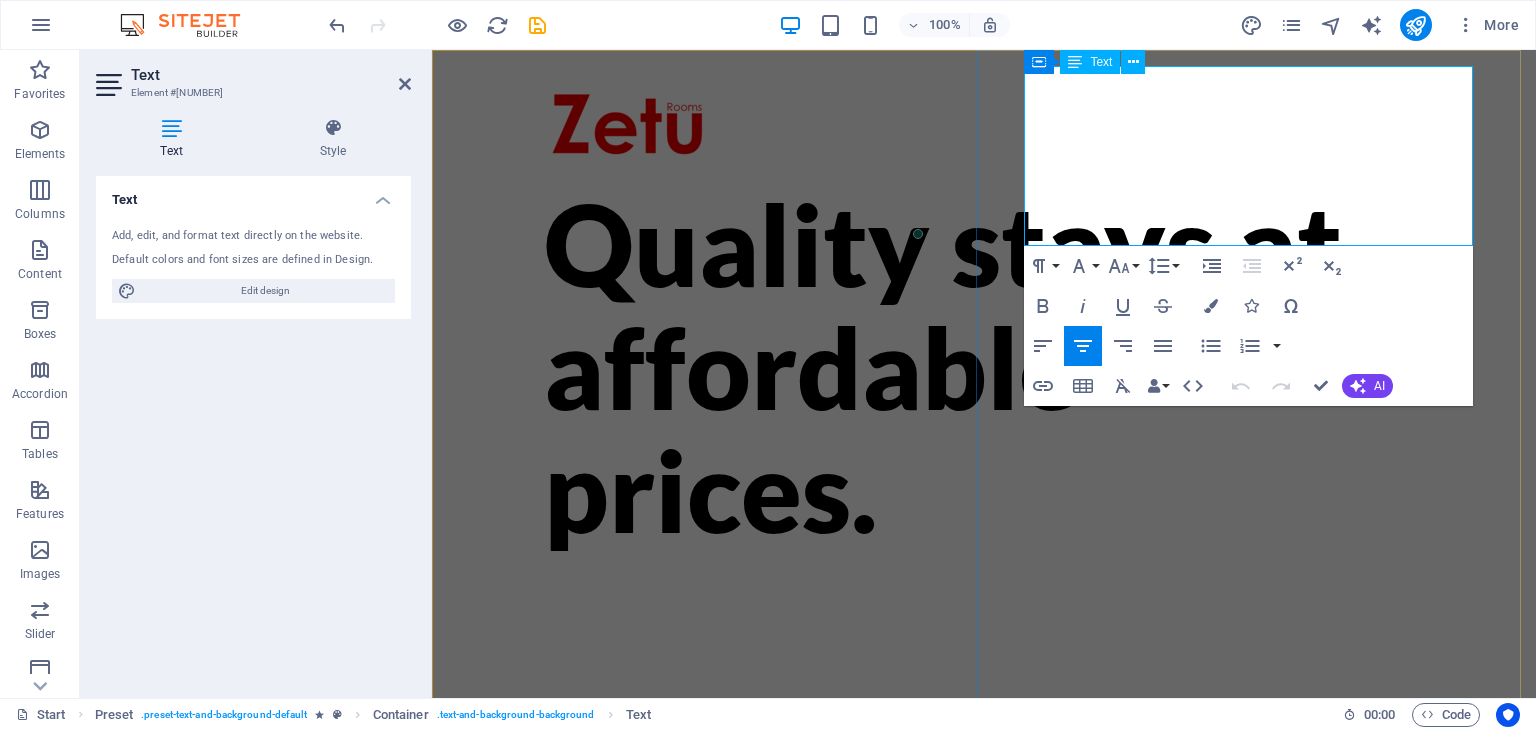 click on "Where do you need a room today?" at bounding box center (984, 754) 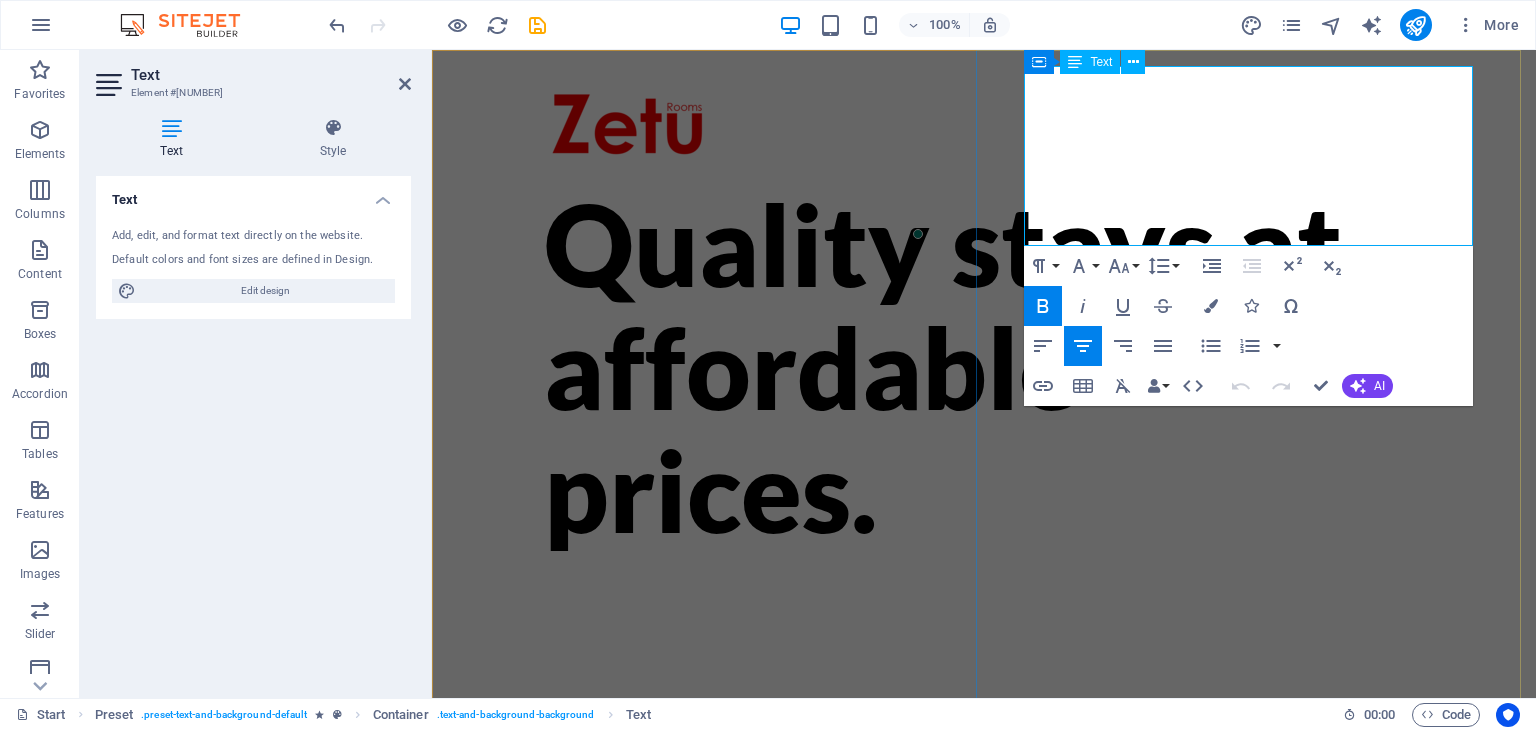 click on "Where do you need a room today?" at bounding box center [984, 754] 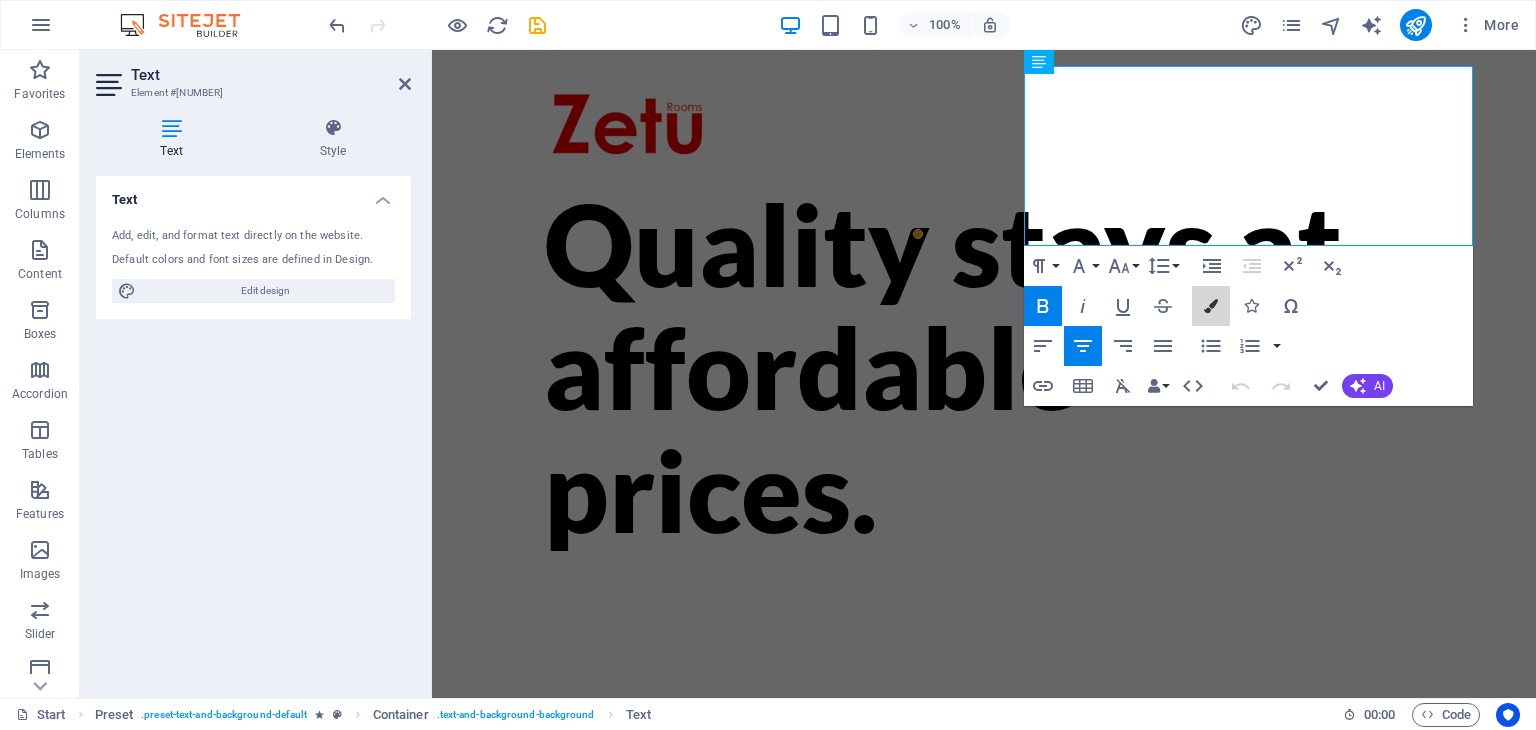 click at bounding box center [1211, 306] 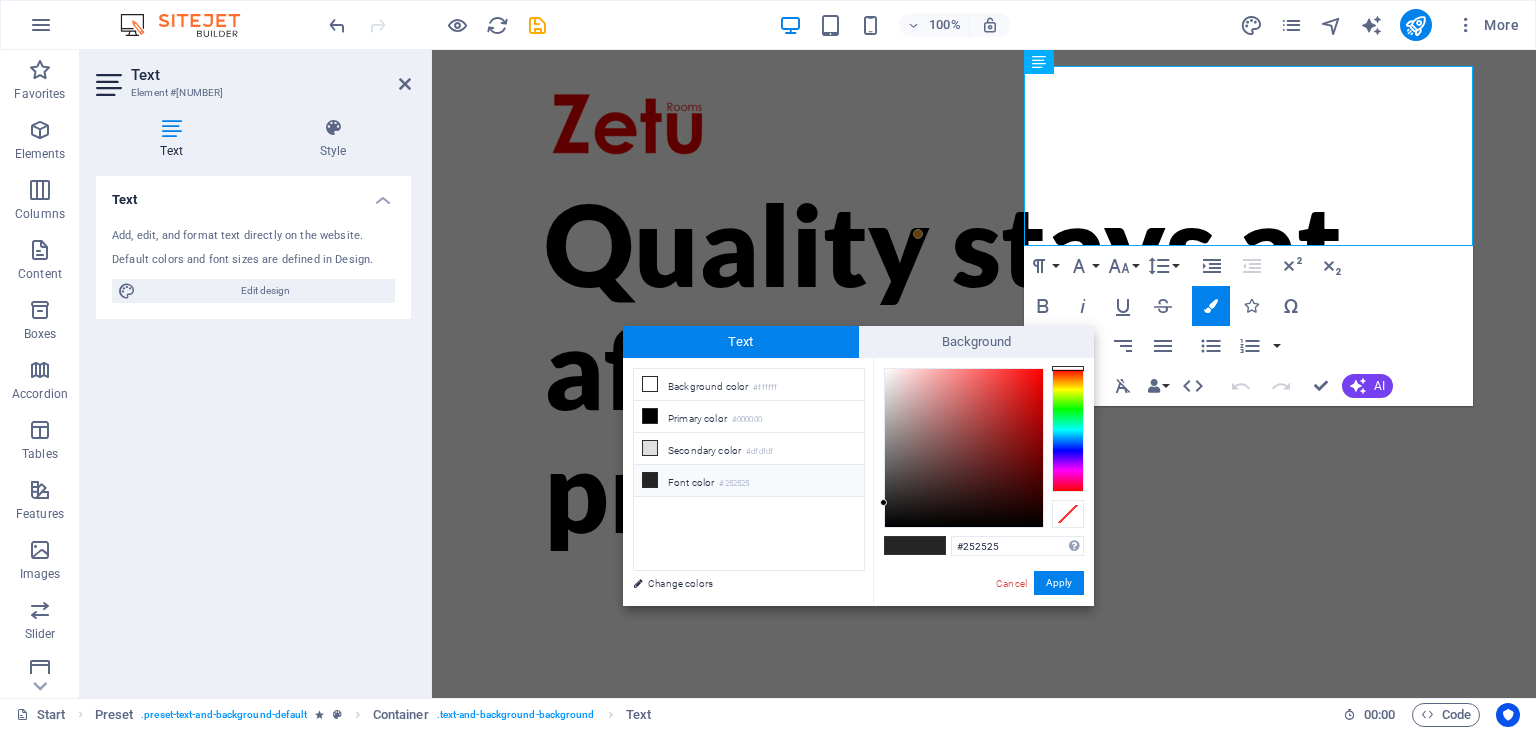 click on "Primary color
#000000" at bounding box center [749, 417] 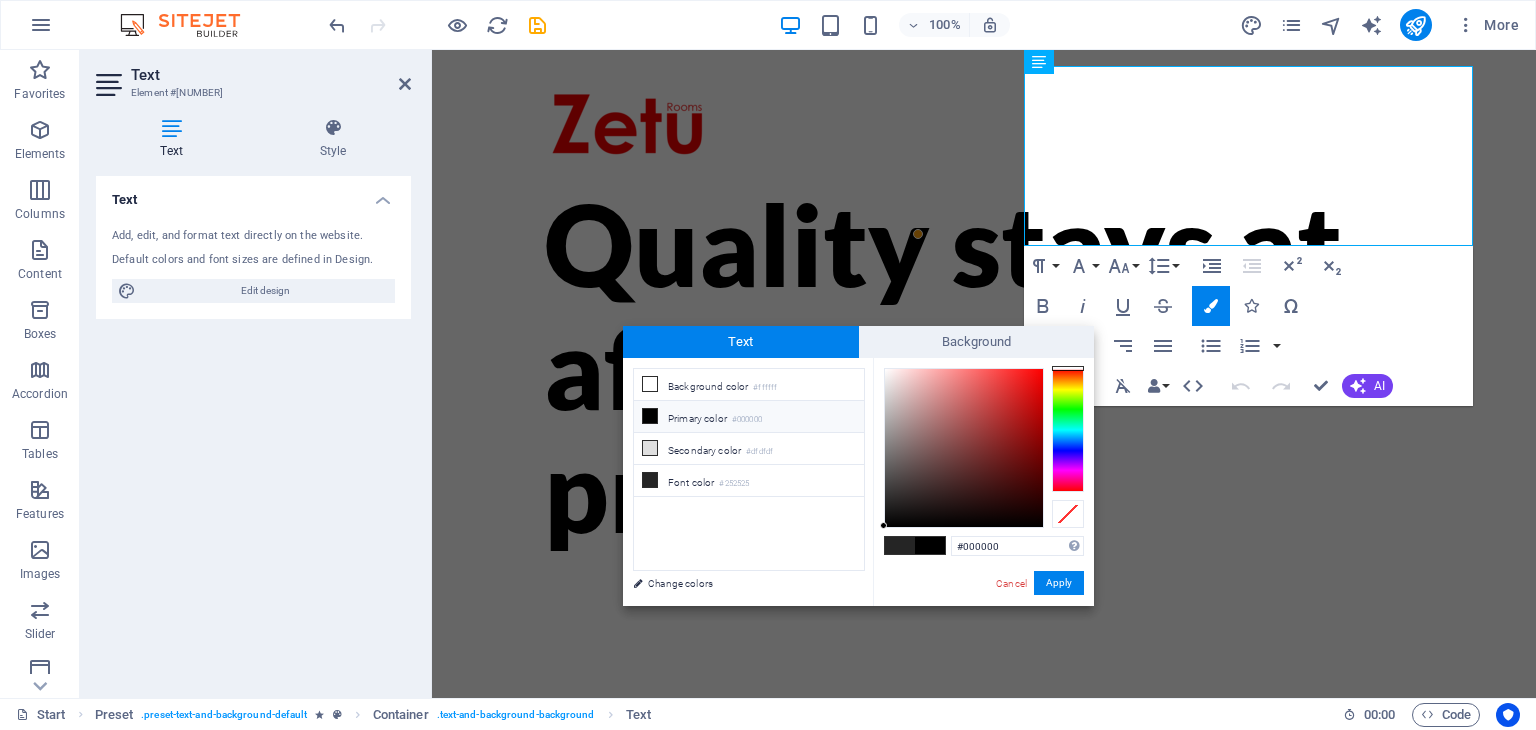 type on "#fcf5f5" 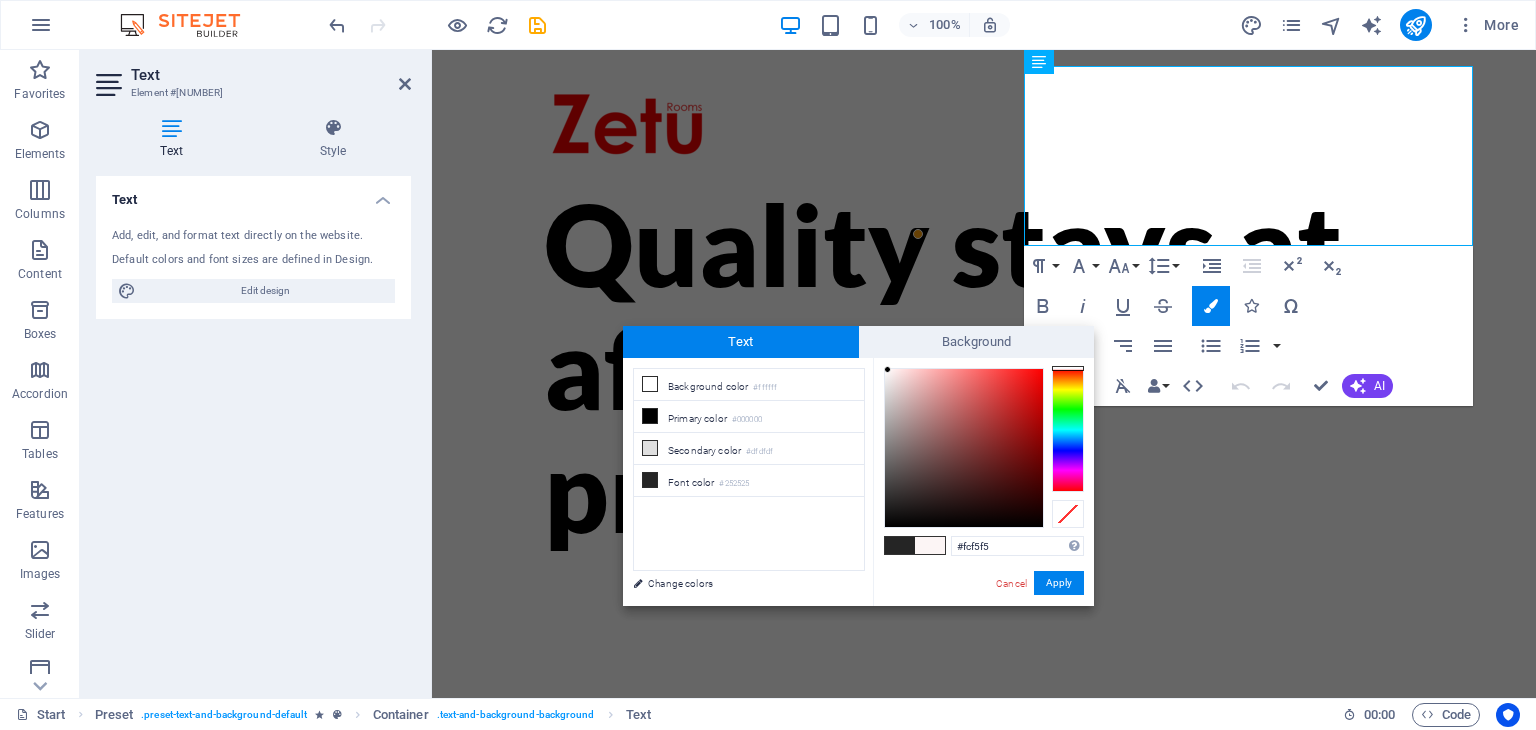 click at bounding box center (964, 448) 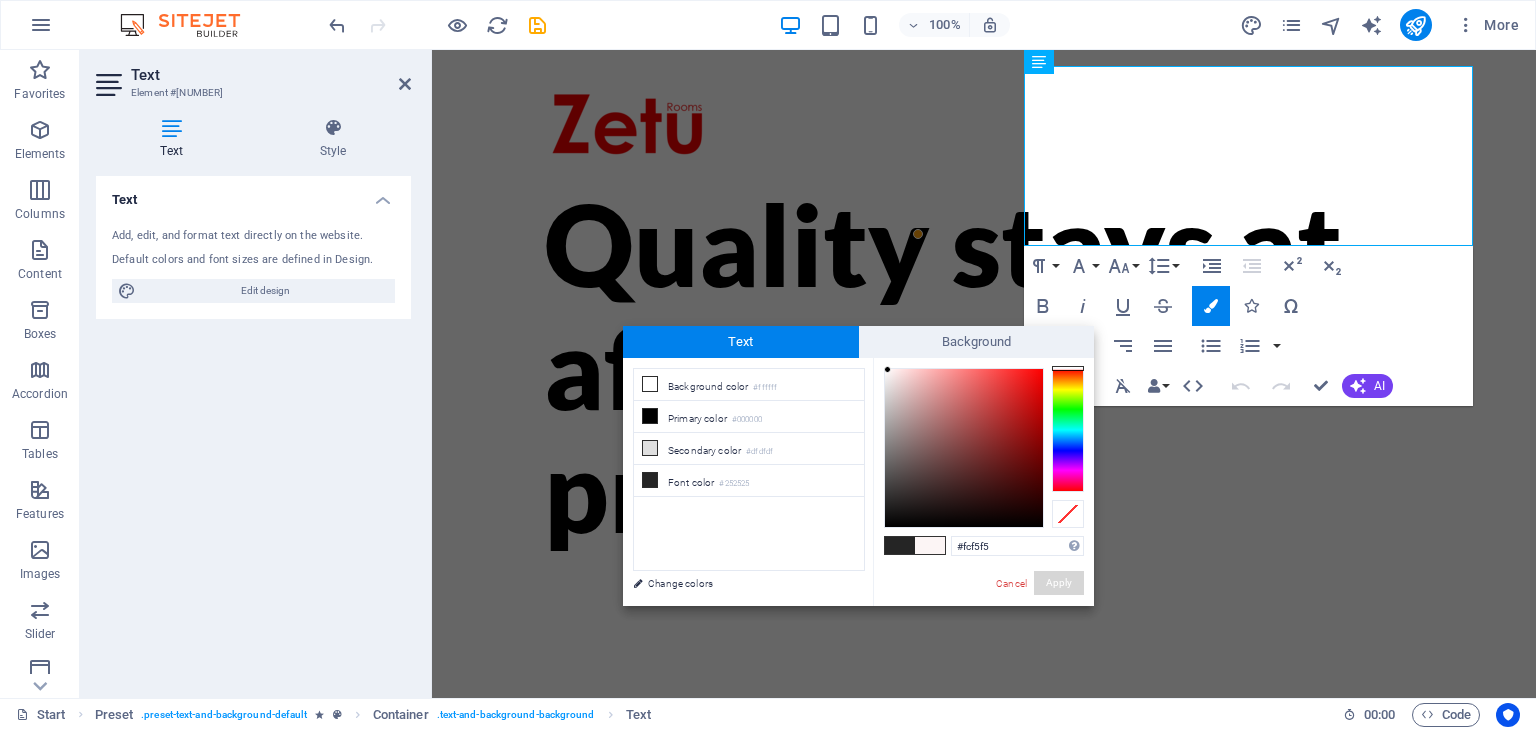 click on "Apply" at bounding box center [1059, 583] 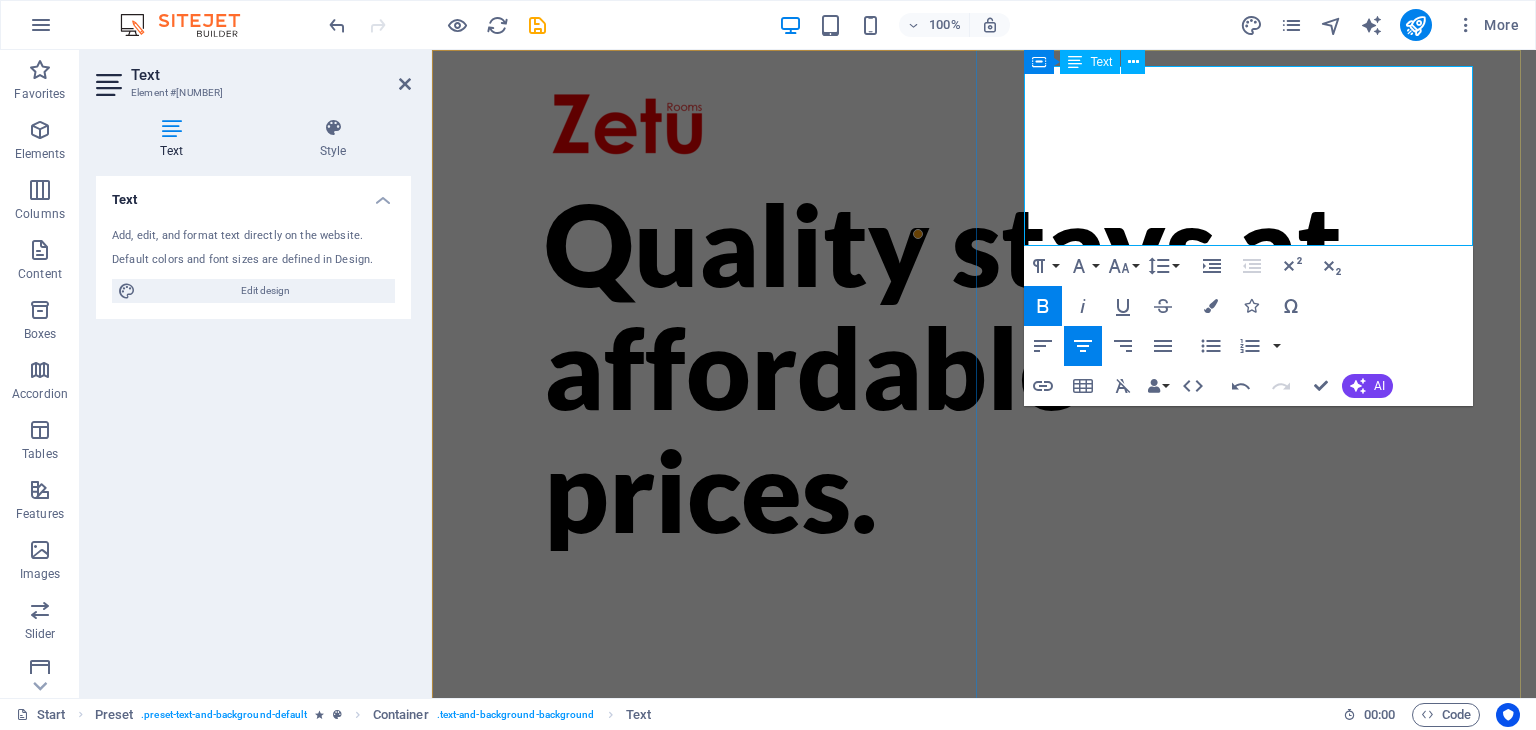 click on "WhatsApp to book ..." at bounding box center [984, 812] 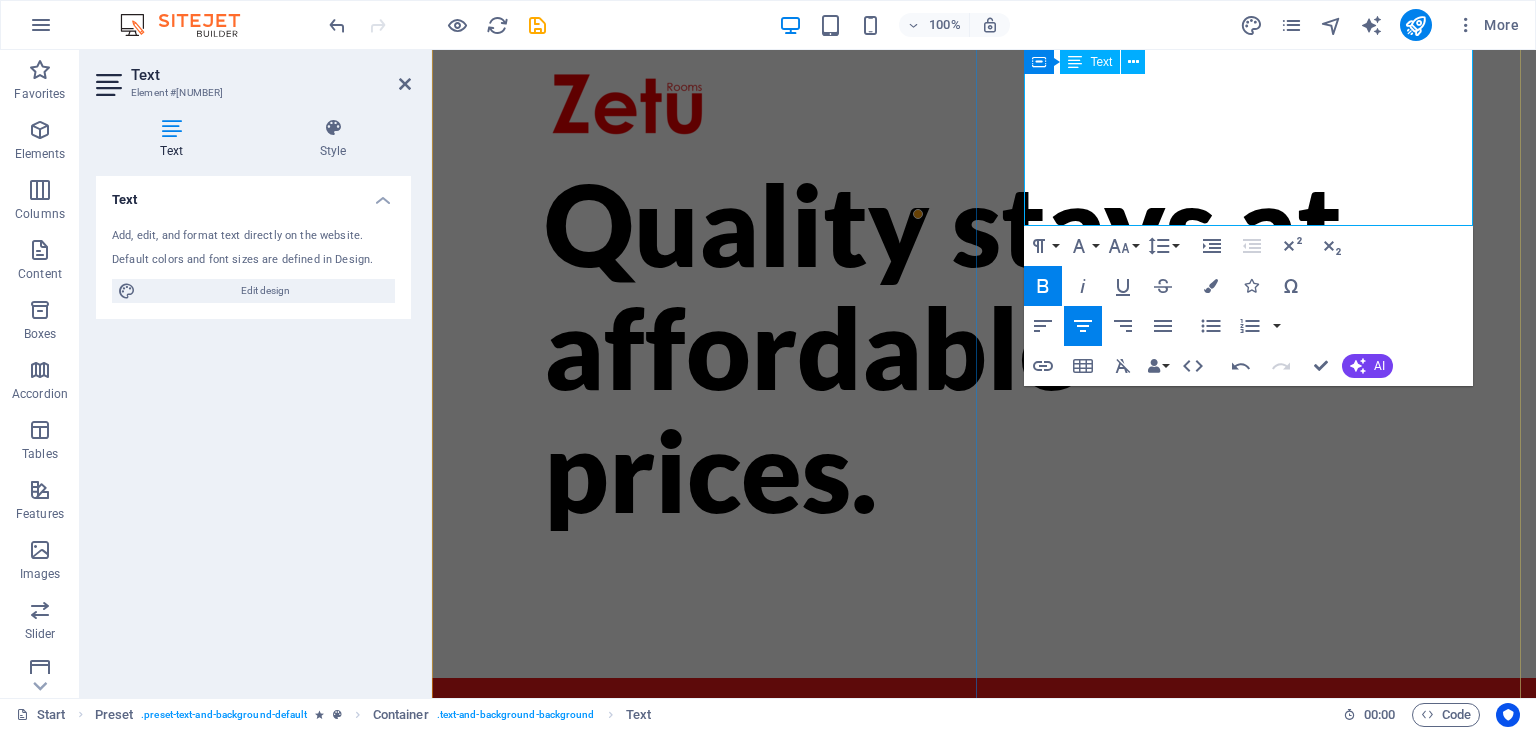 scroll, scrollTop: 0, scrollLeft: 0, axis: both 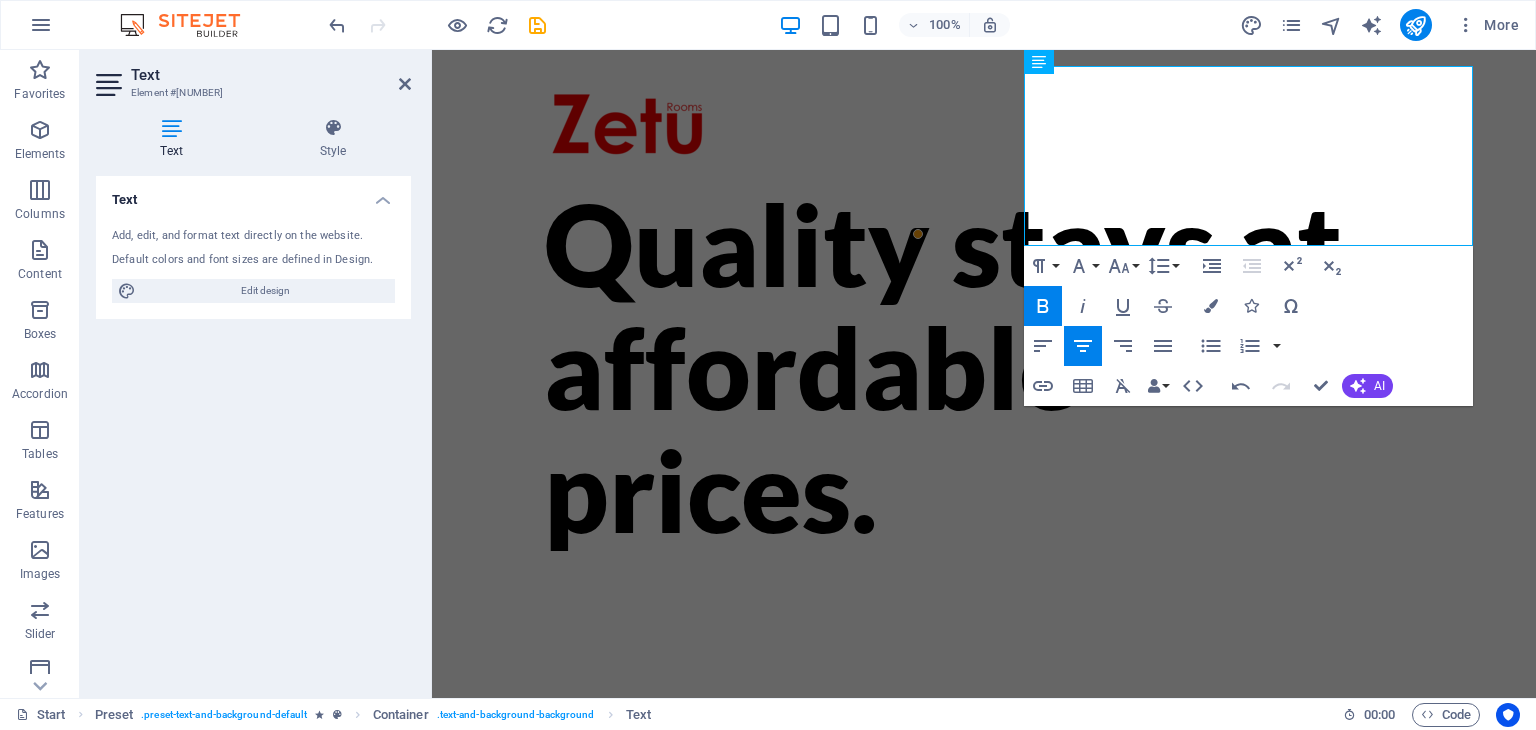 click 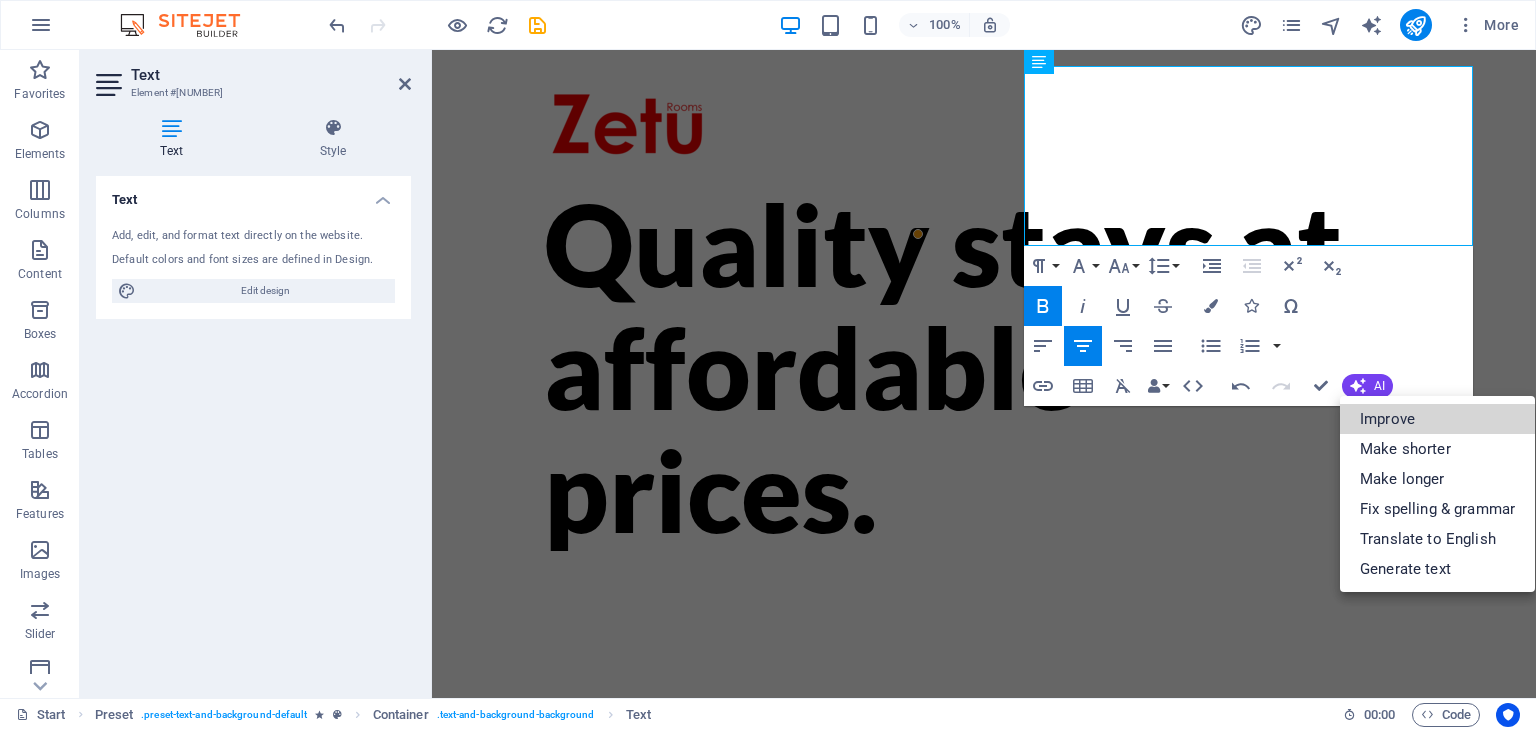 click on "Improve" at bounding box center (1437, 419) 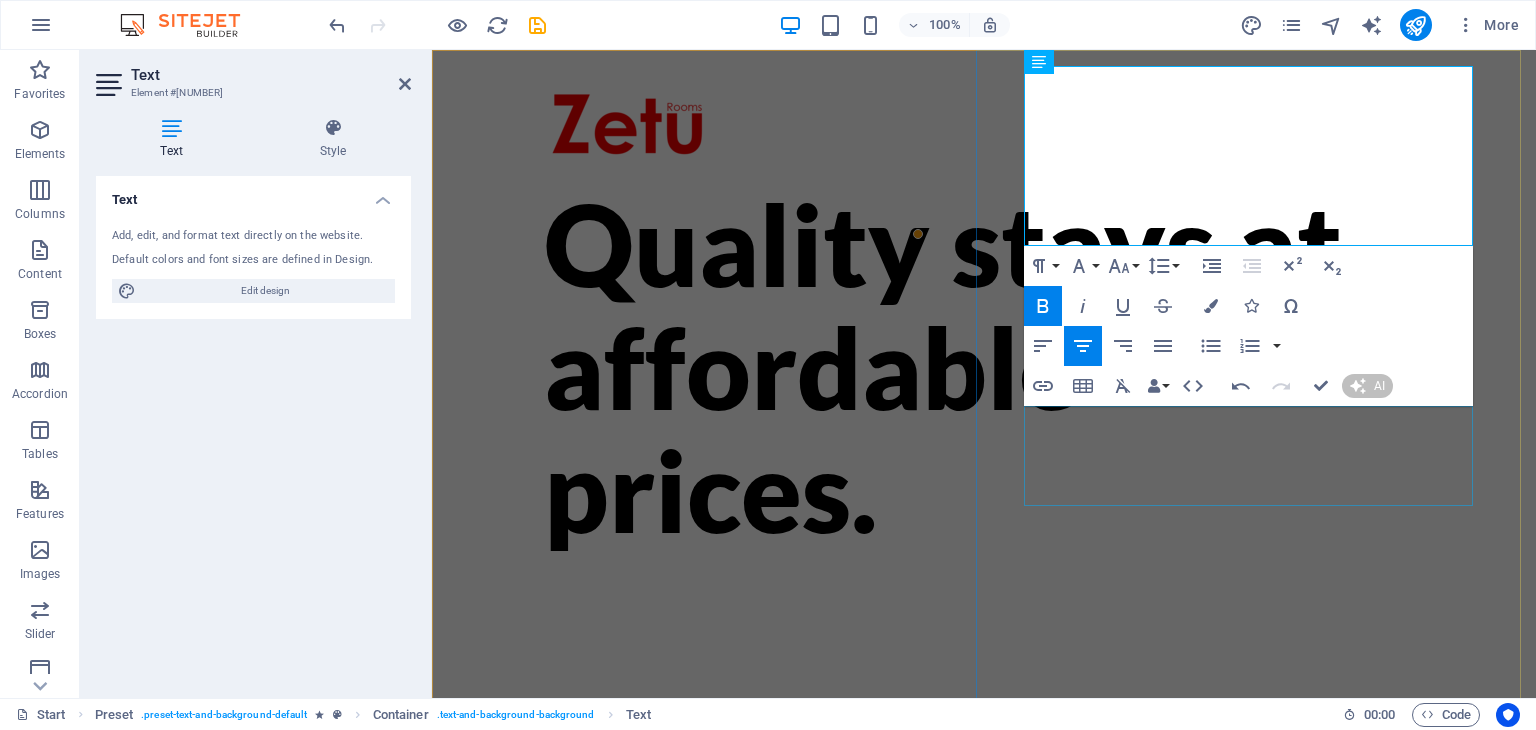 type 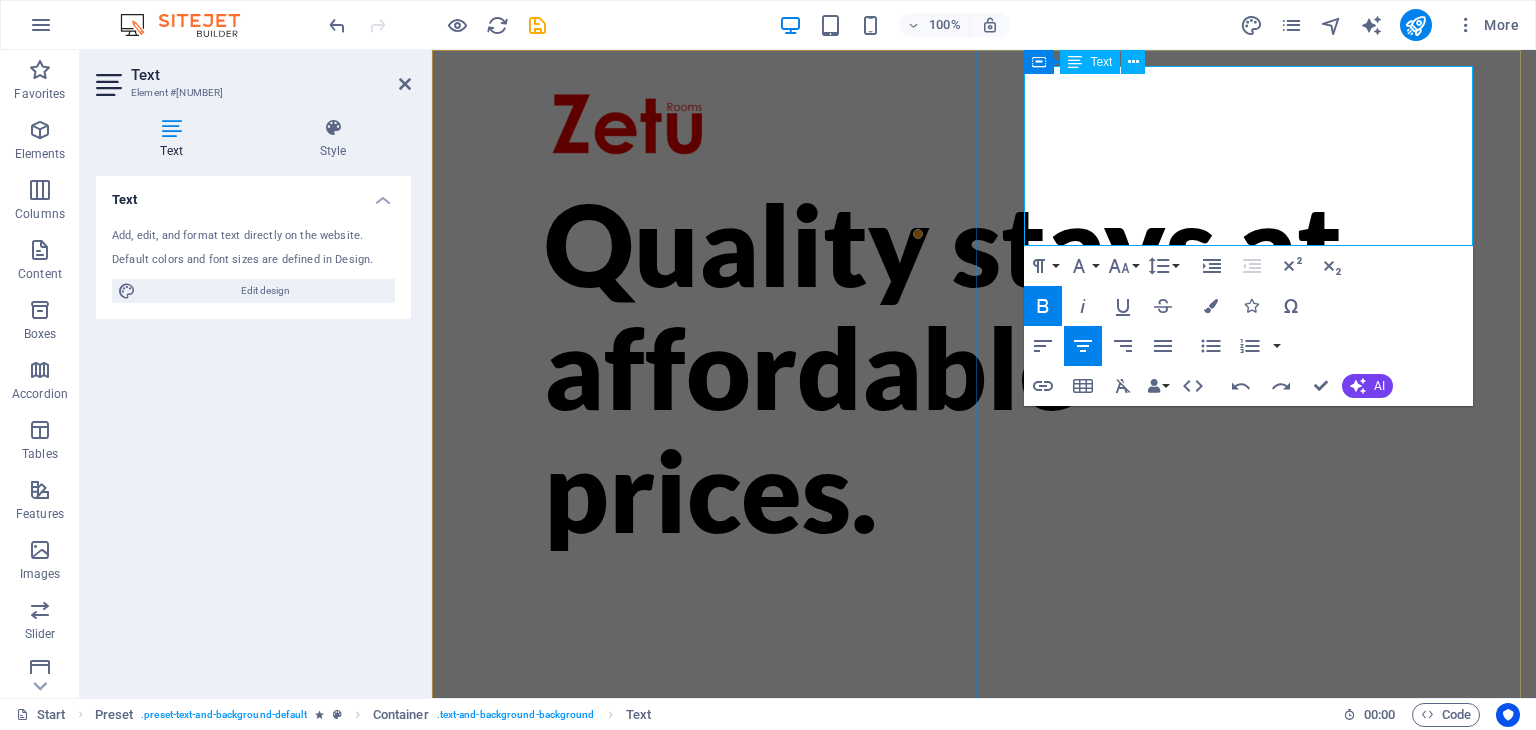 click on "WhatsApp to book ..." at bounding box center [984, 812] 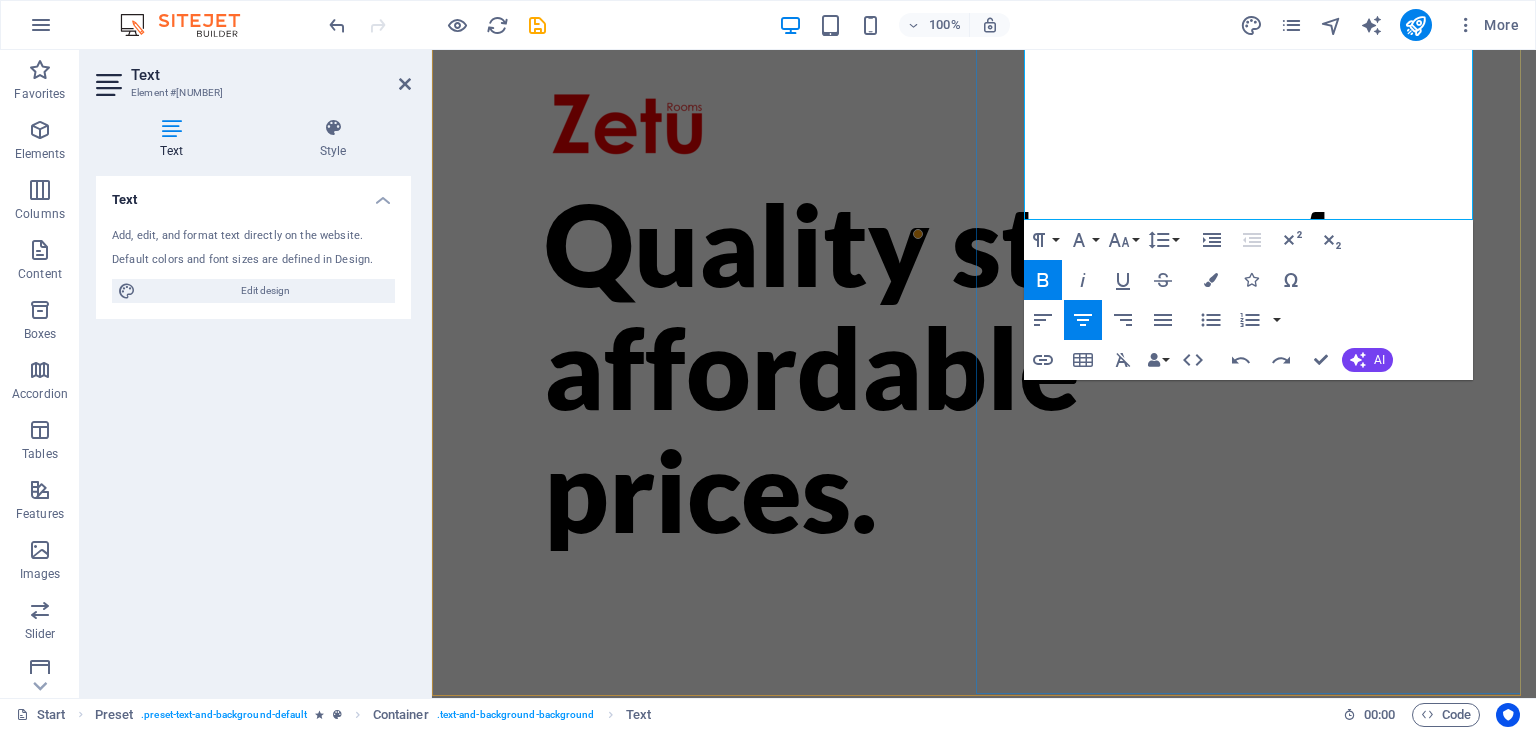 scroll, scrollTop: 24, scrollLeft: 0, axis: vertical 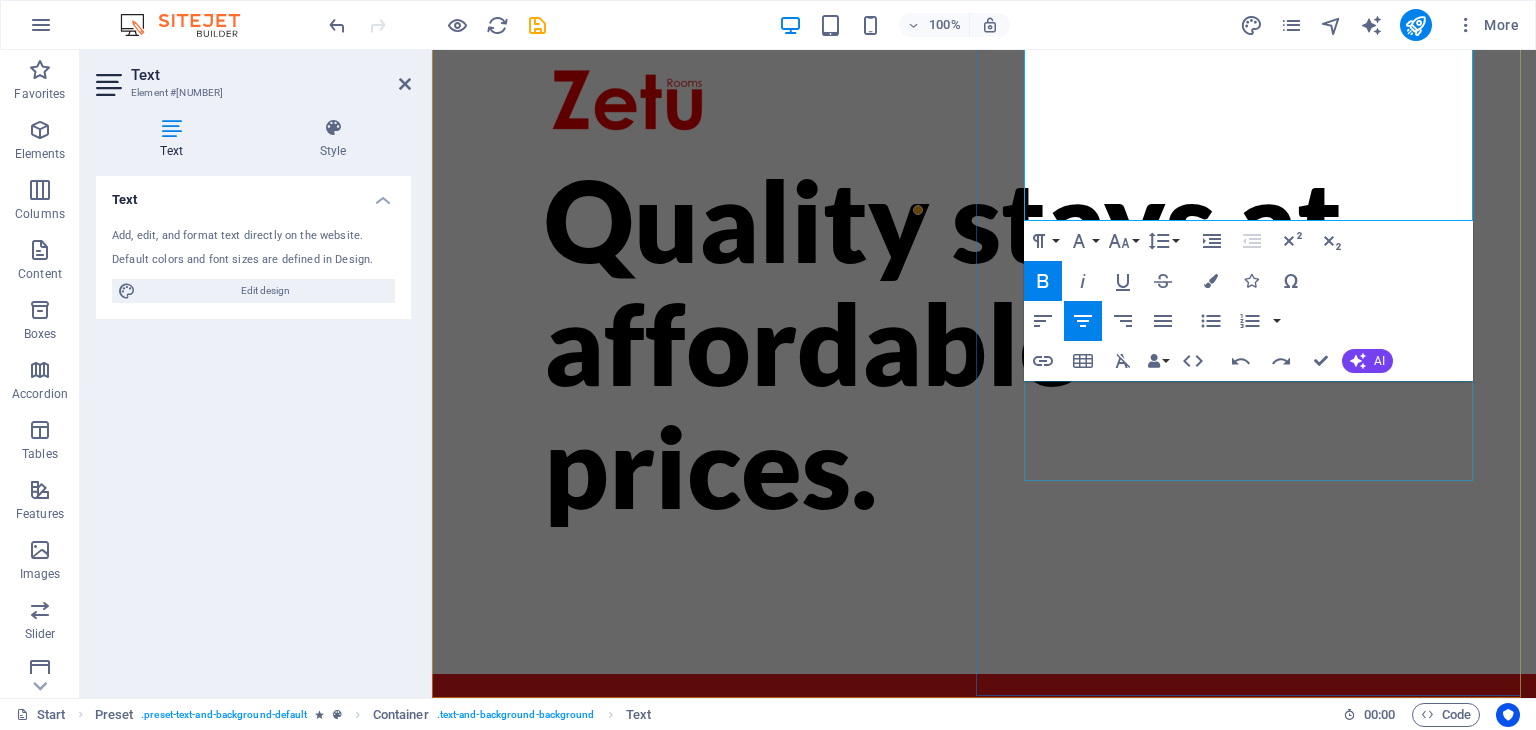 click on "Click to book:" at bounding box center [984, 890] 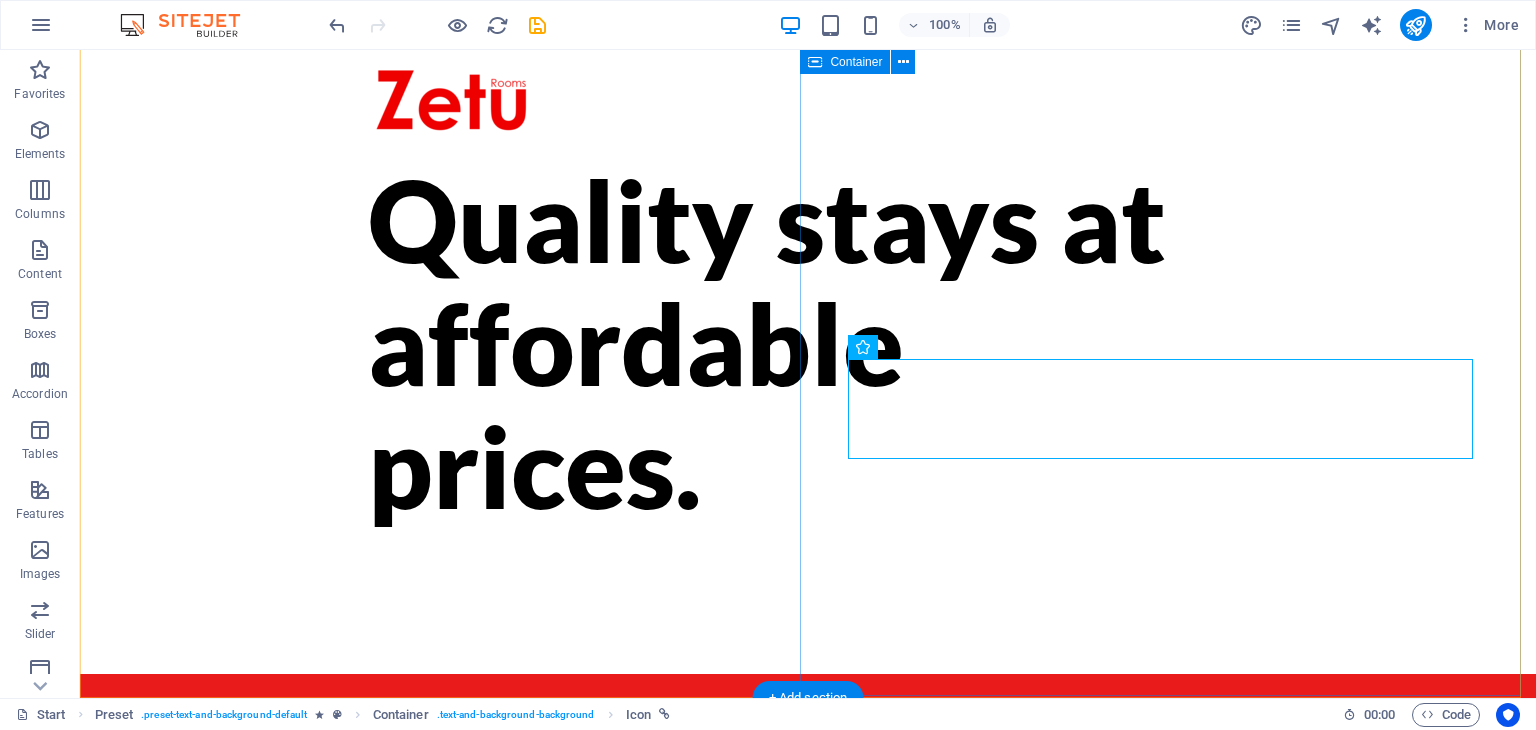 scroll, scrollTop: 0, scrollLeft: 0, axis: both 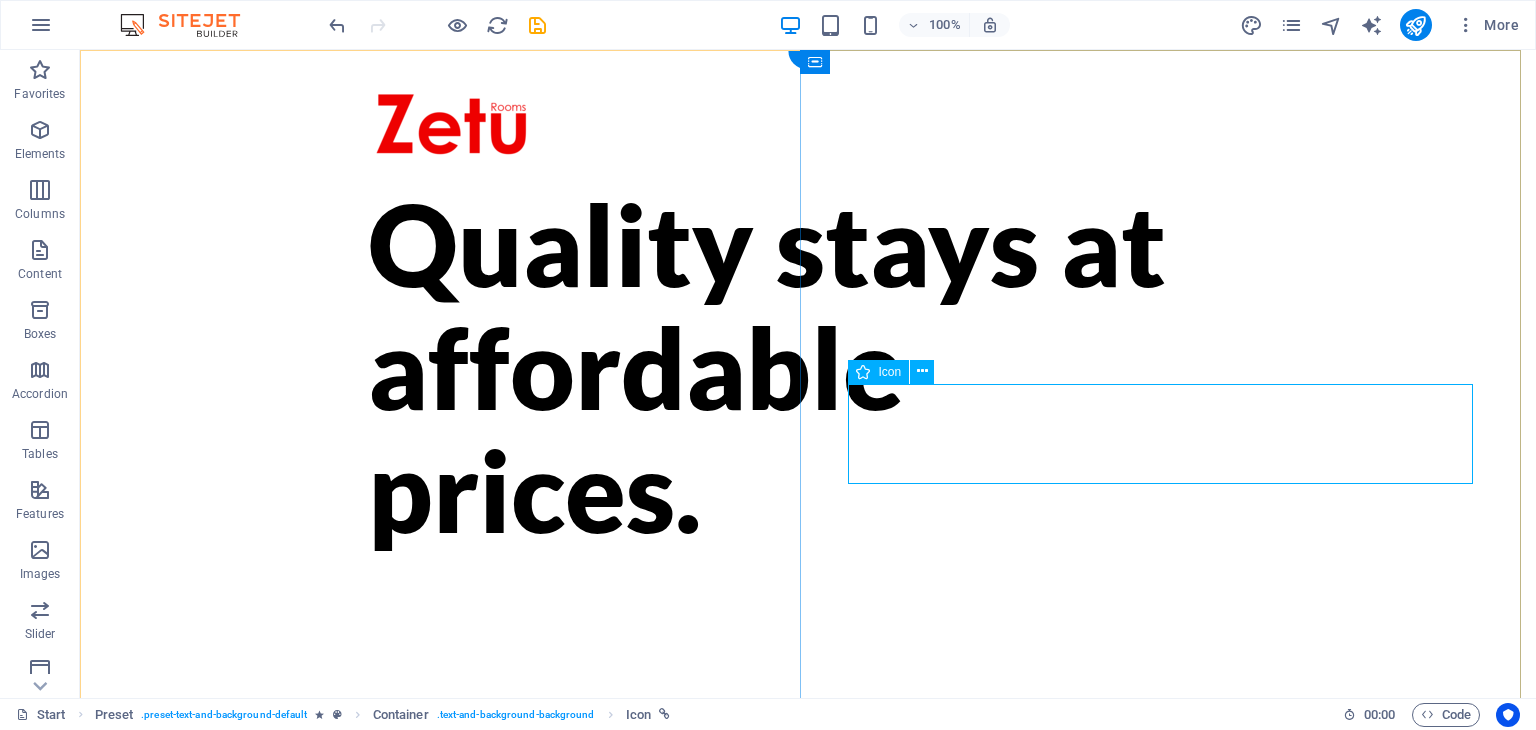 click on "Click to book:" at bounding box center [808, 914] 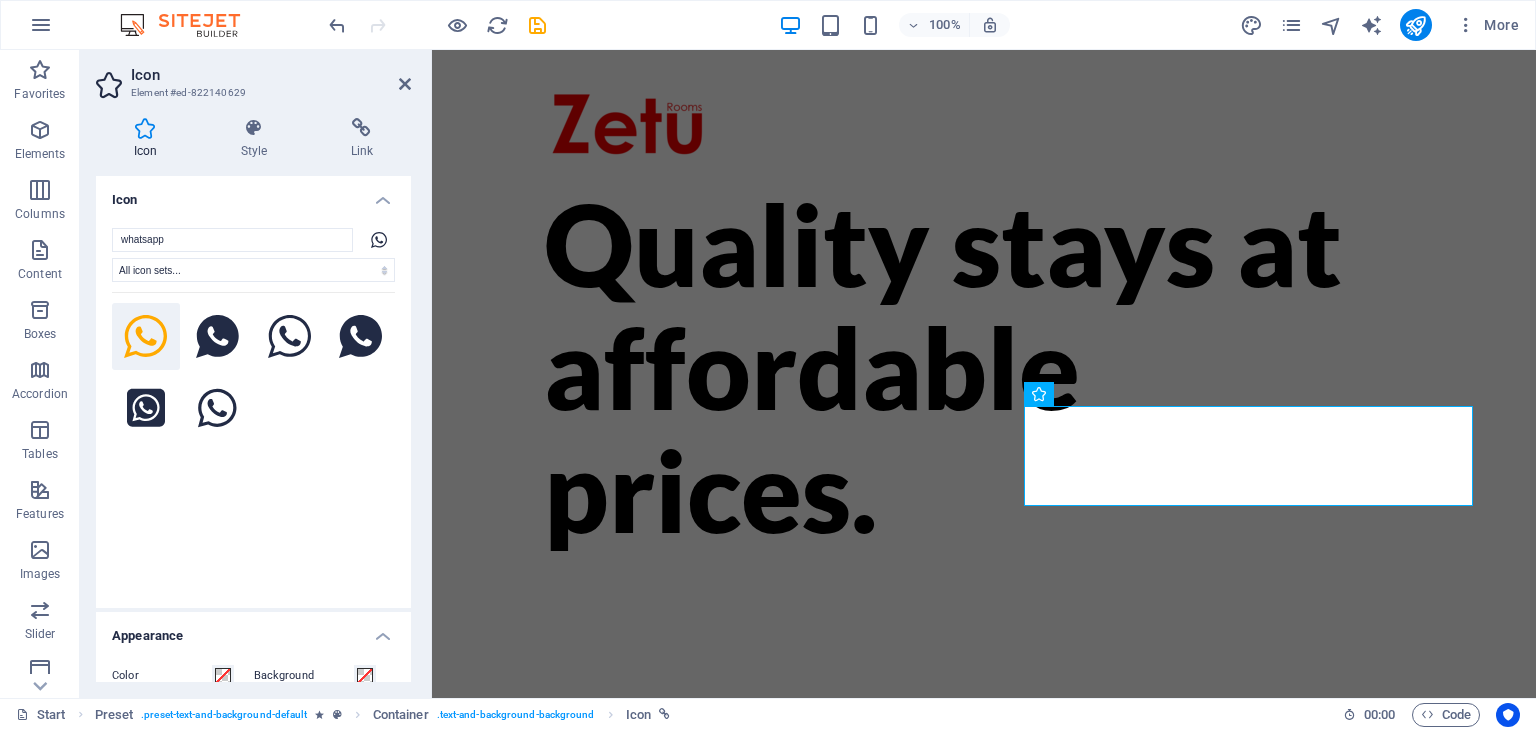 click on "Style" at bounding box center (258, 139) 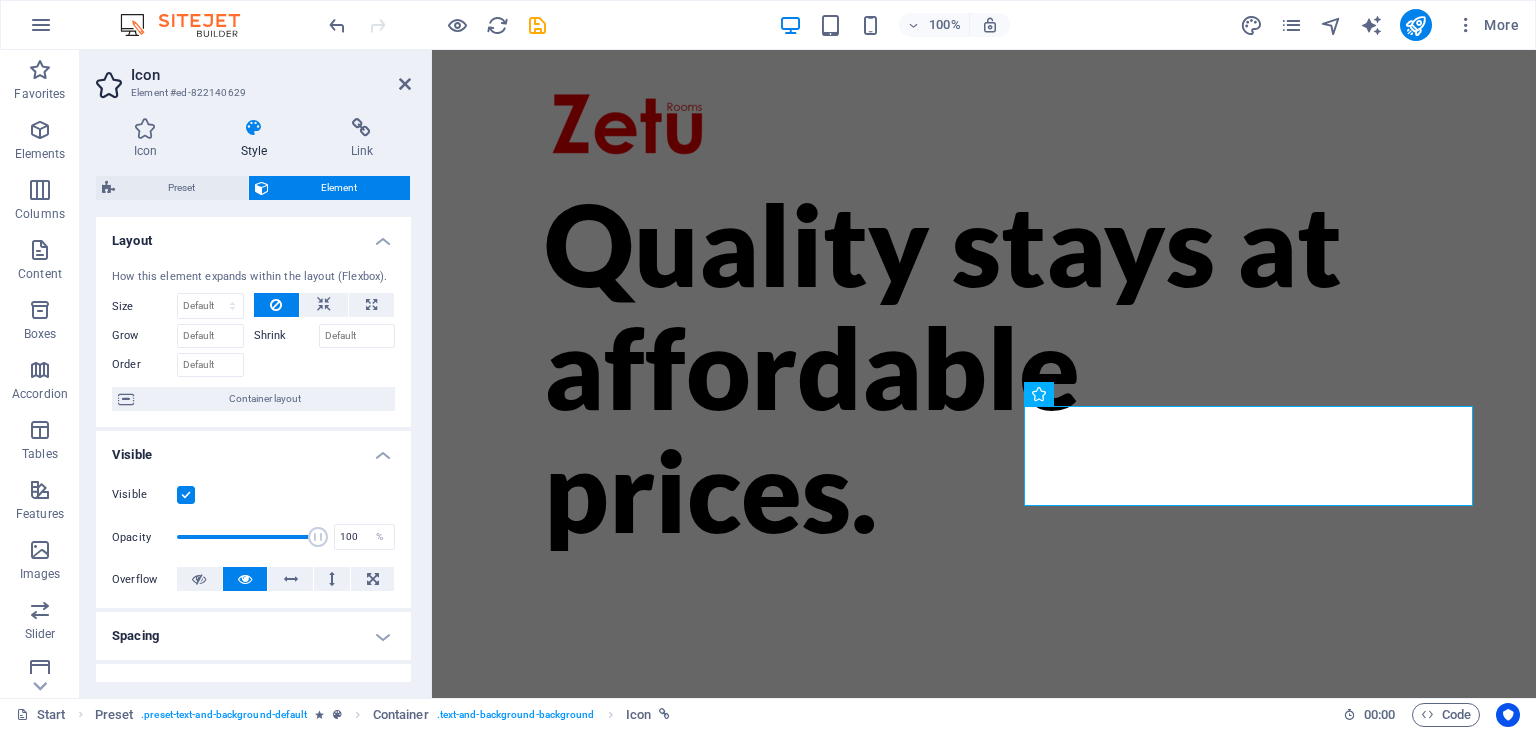 click at bounding box center (254, 128) 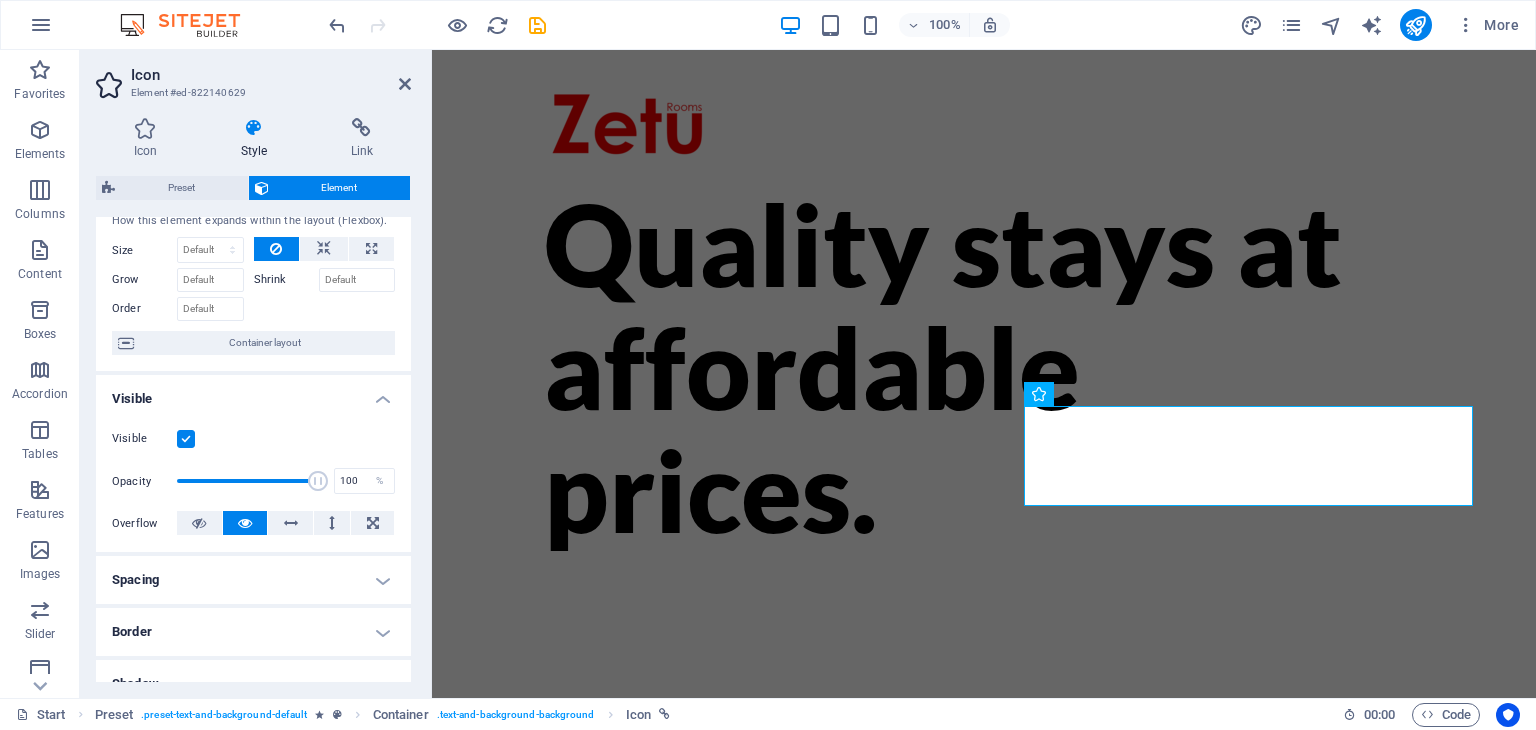 scroll, scrollTop: 0, scrollLeft: 0, axis: both 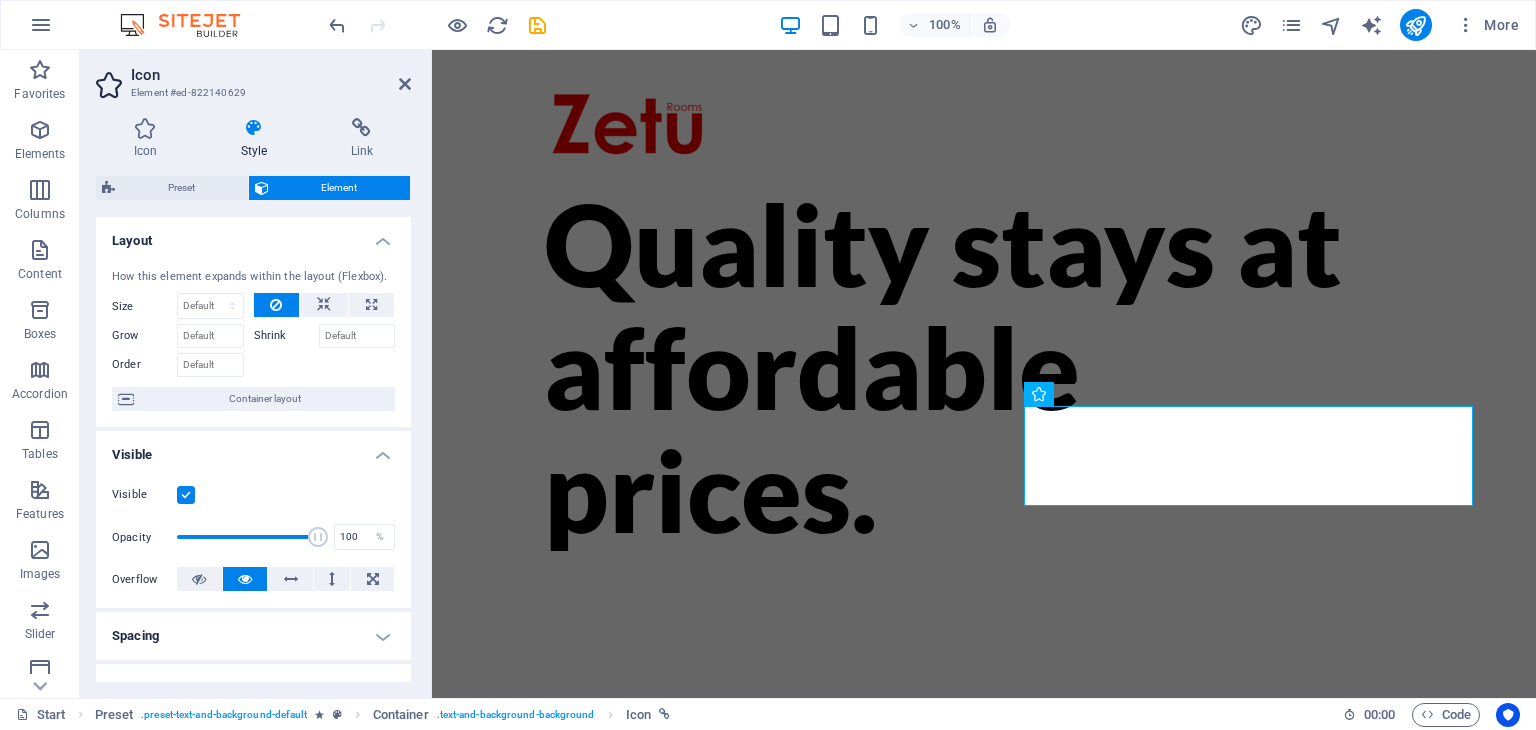 click on "Icon" at bounding box center [149, 139] 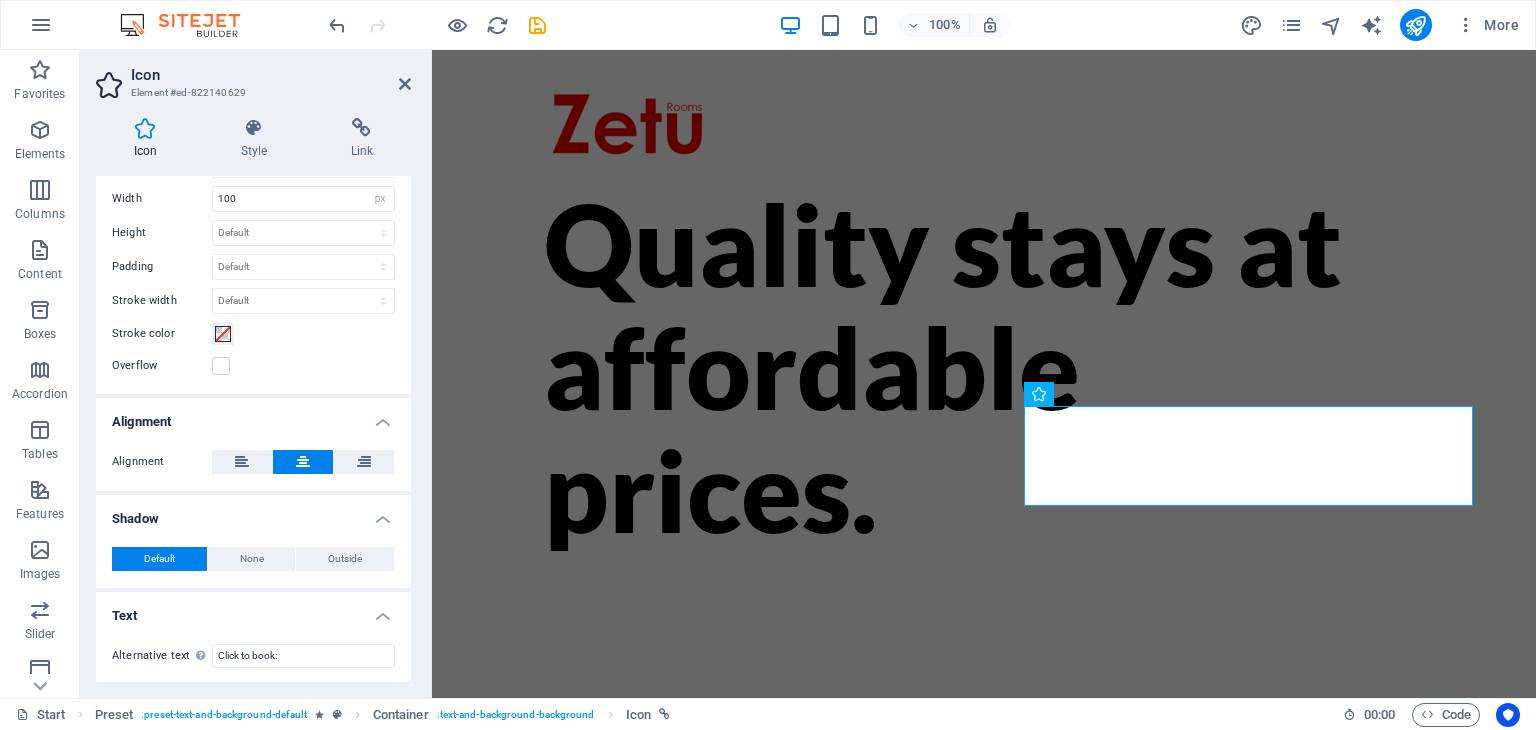 scroll, scrollTop: 540, scrollLeft: 0, axis: vertical 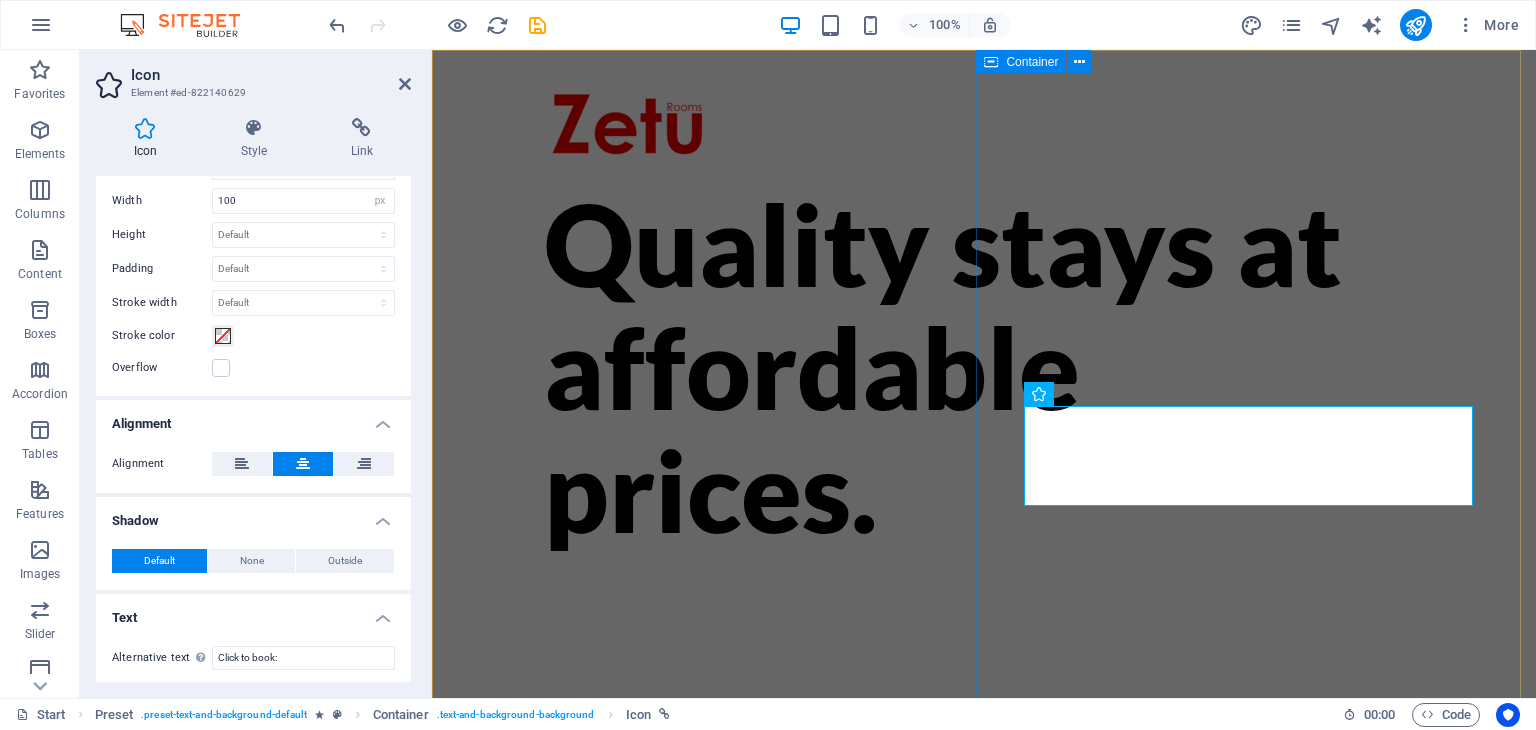 click on "Where do you need a room today? WhatsApp to book ... Click to book:" at bounding box center (984, 1022) 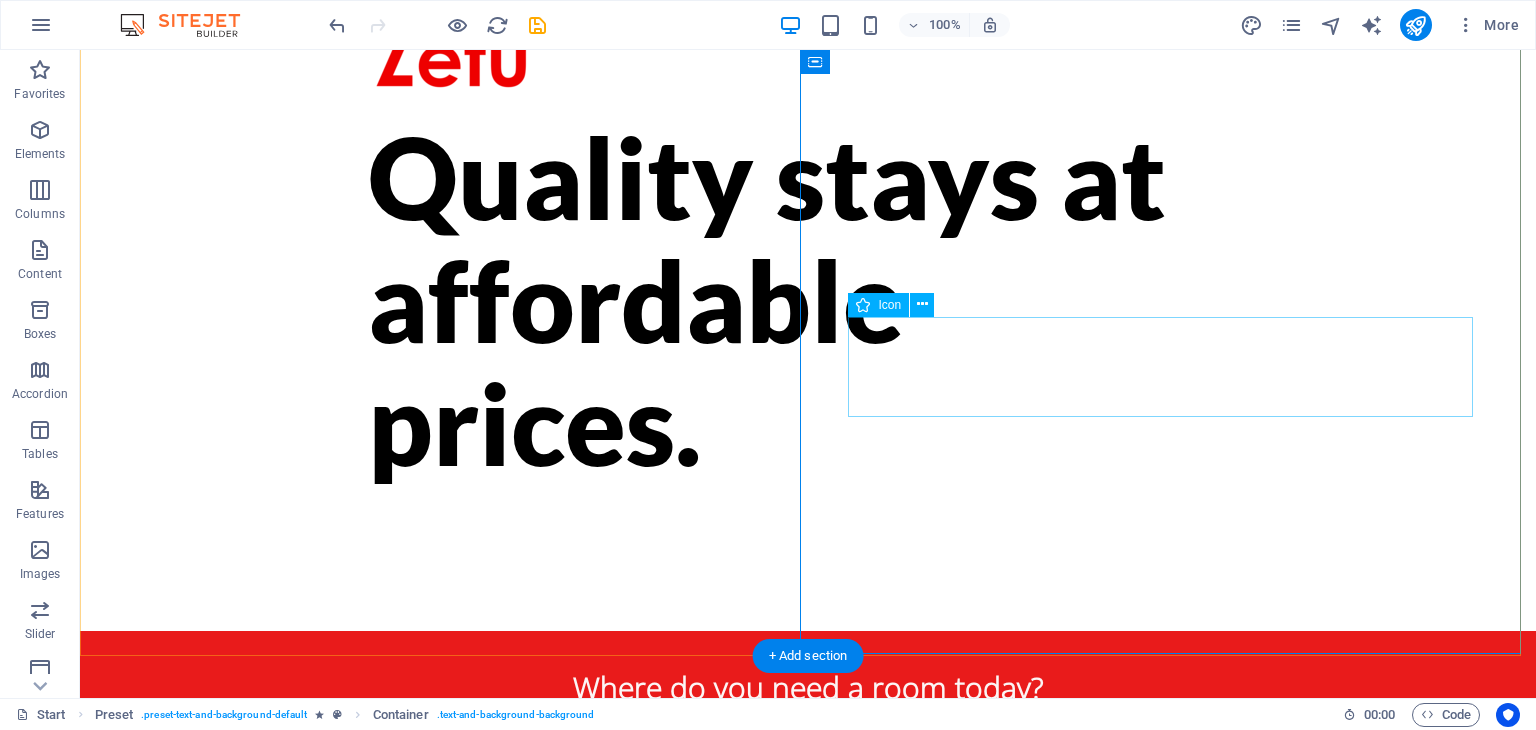 scroll, scrollTop: 0, scrollLeft: 0, axis: both 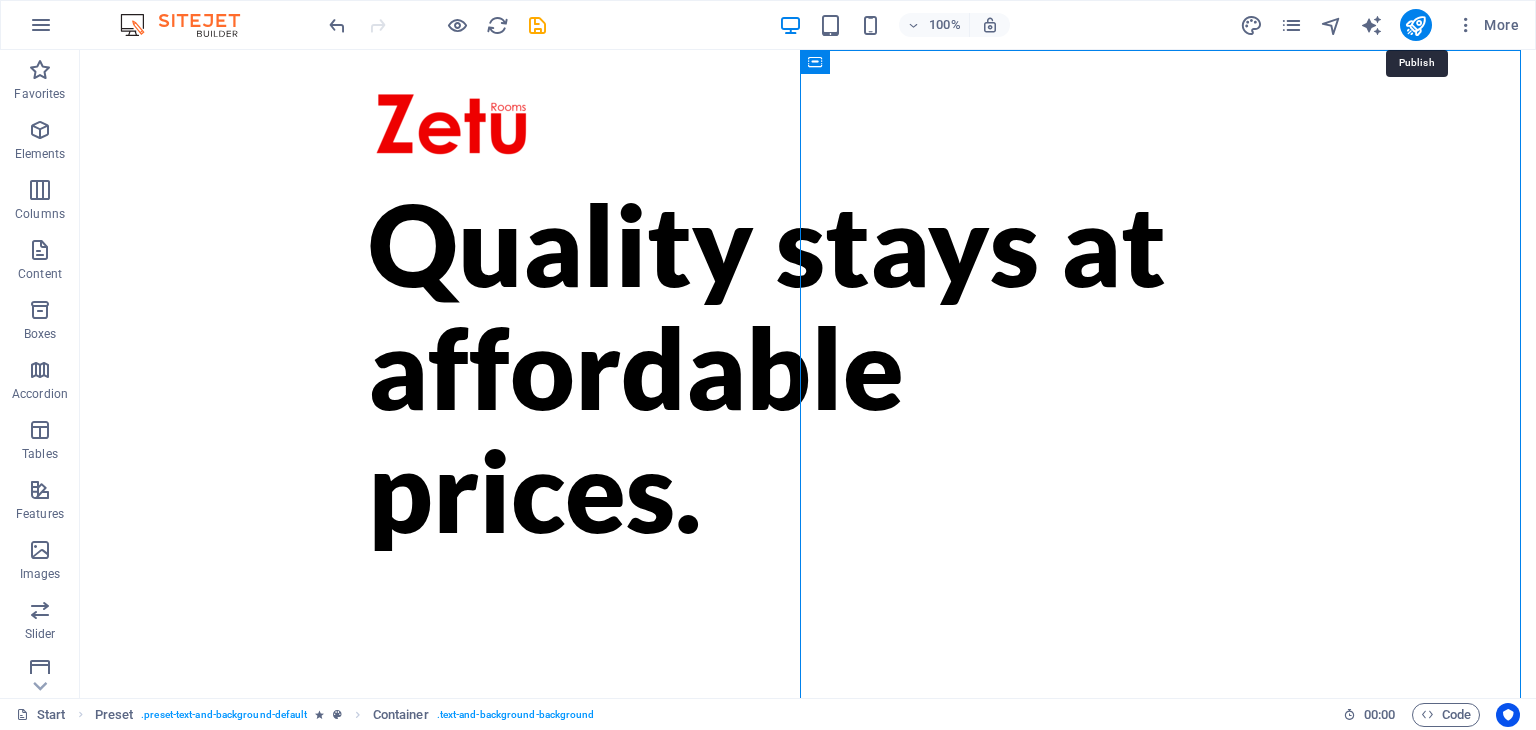 click at bounding box center (1415, 25) 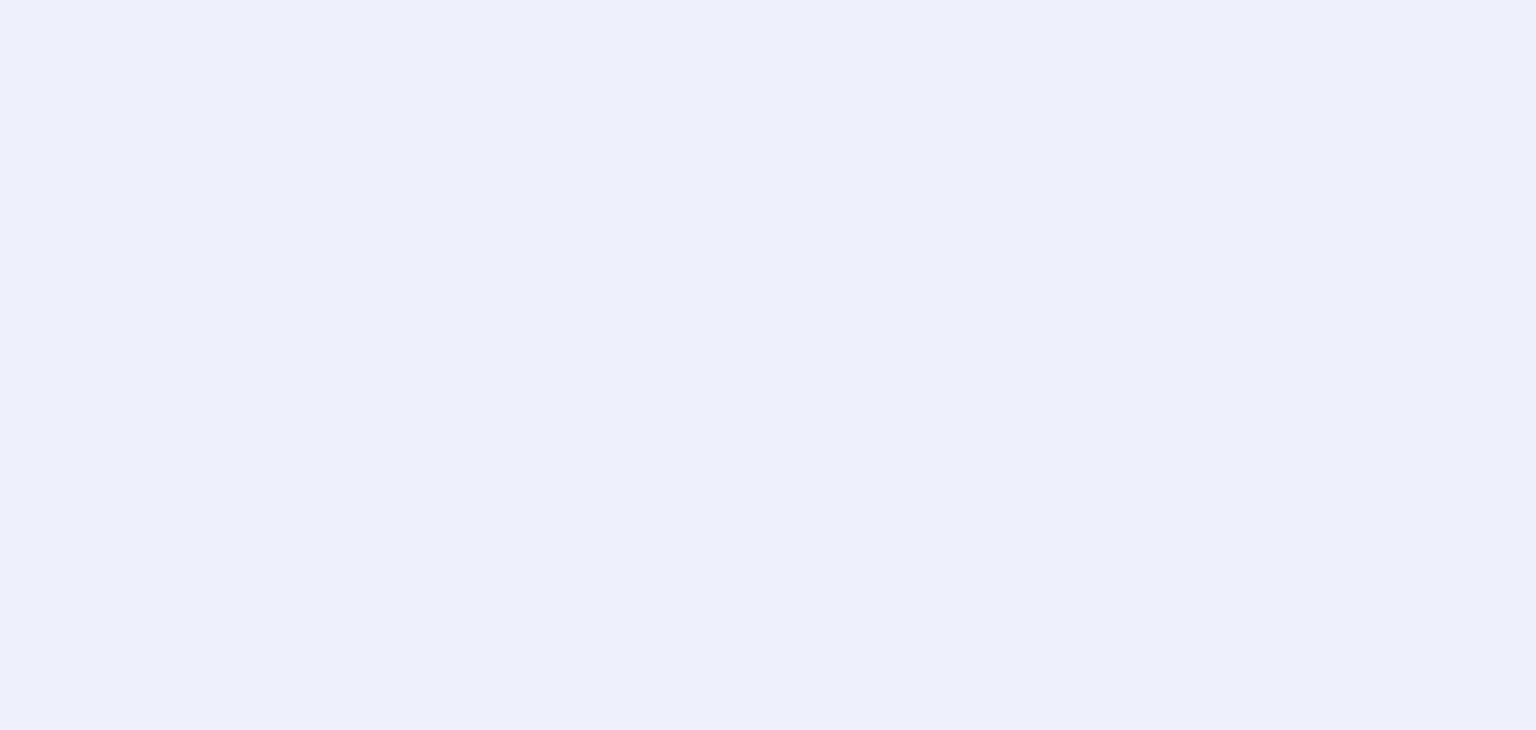 scroll, scrollTop: 0, scrollLeft: 0, axis: both 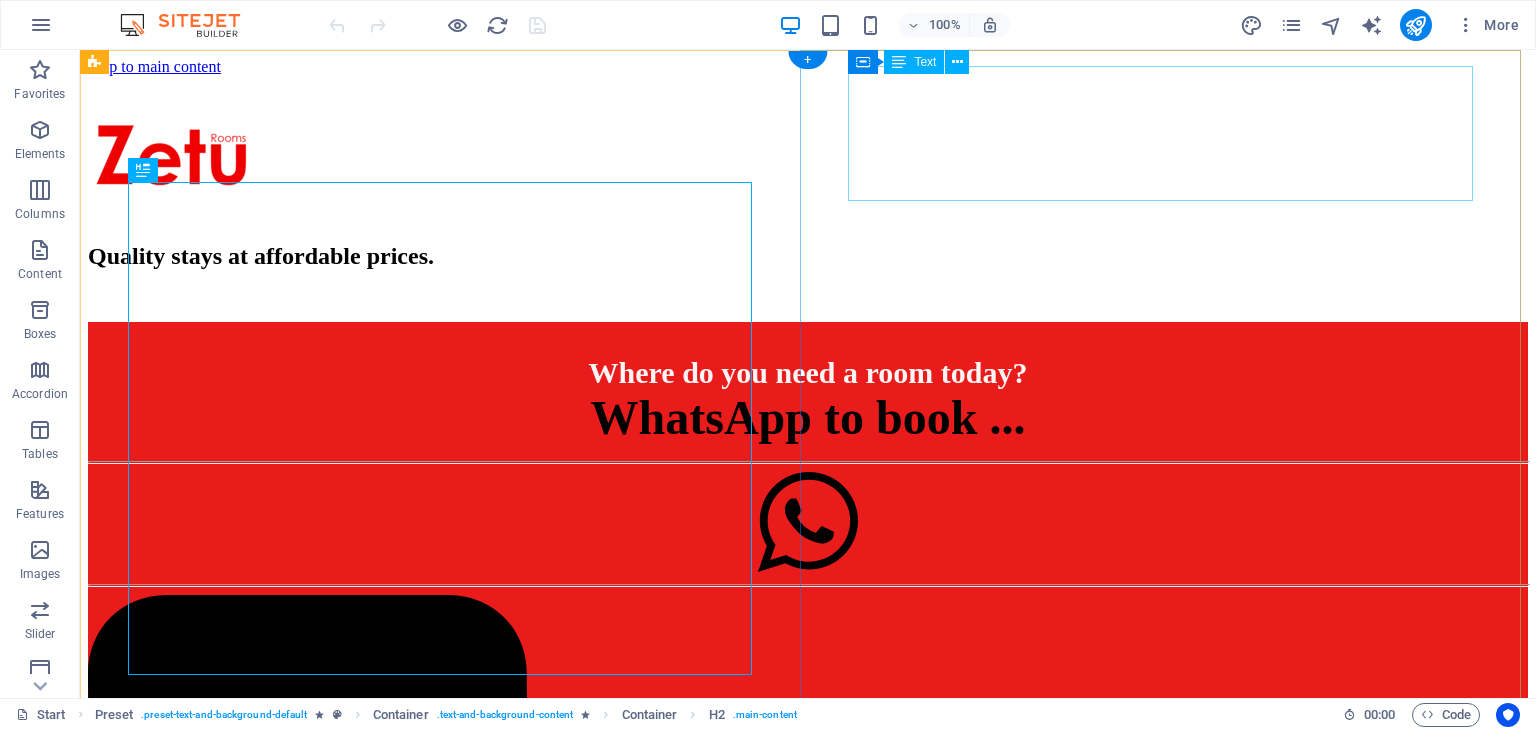 click on "Where do you need a room today? WhatsApp to book ..." at bounding box center [808, 391] 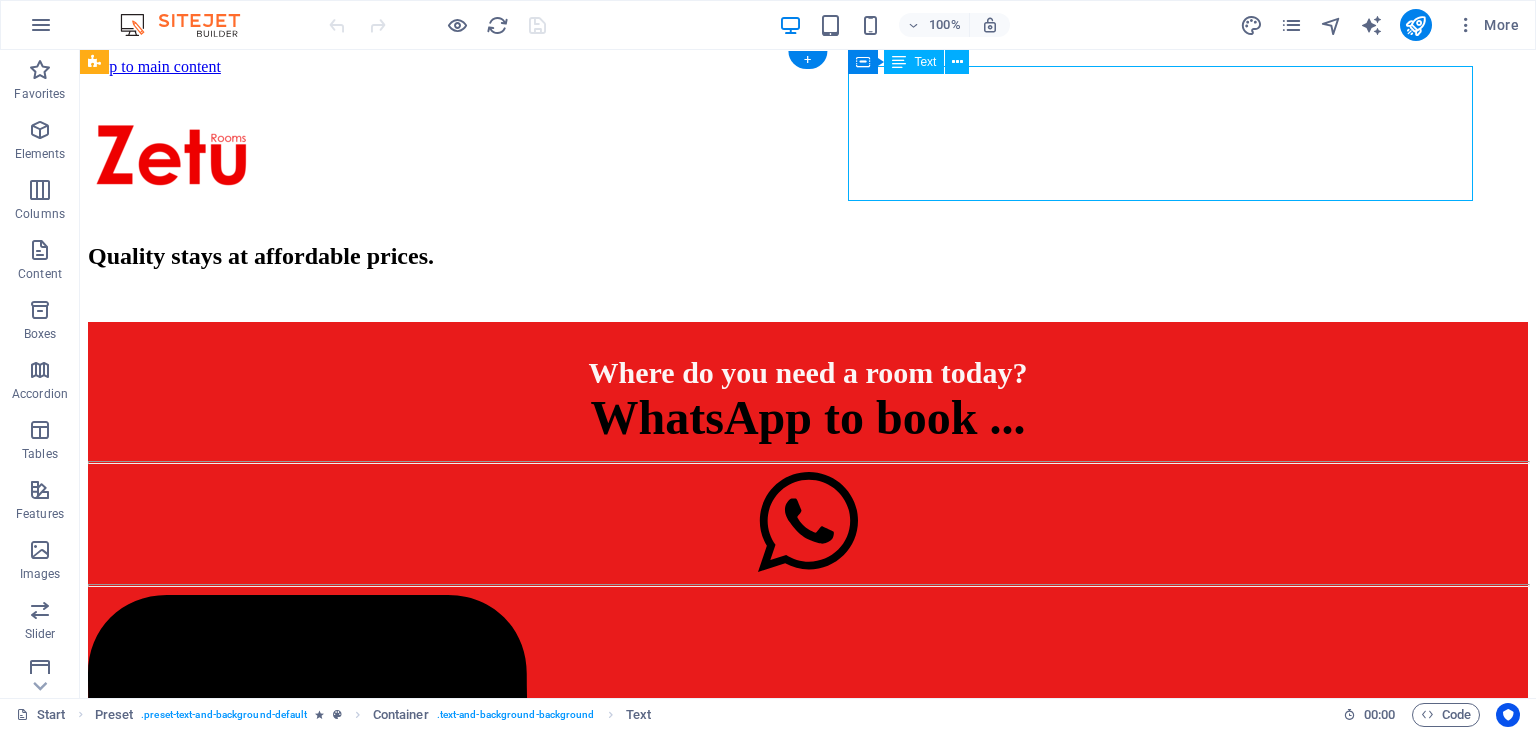click on "Where do you need a room today? WhatsApp to book ..." at bounding box center [808, 391] 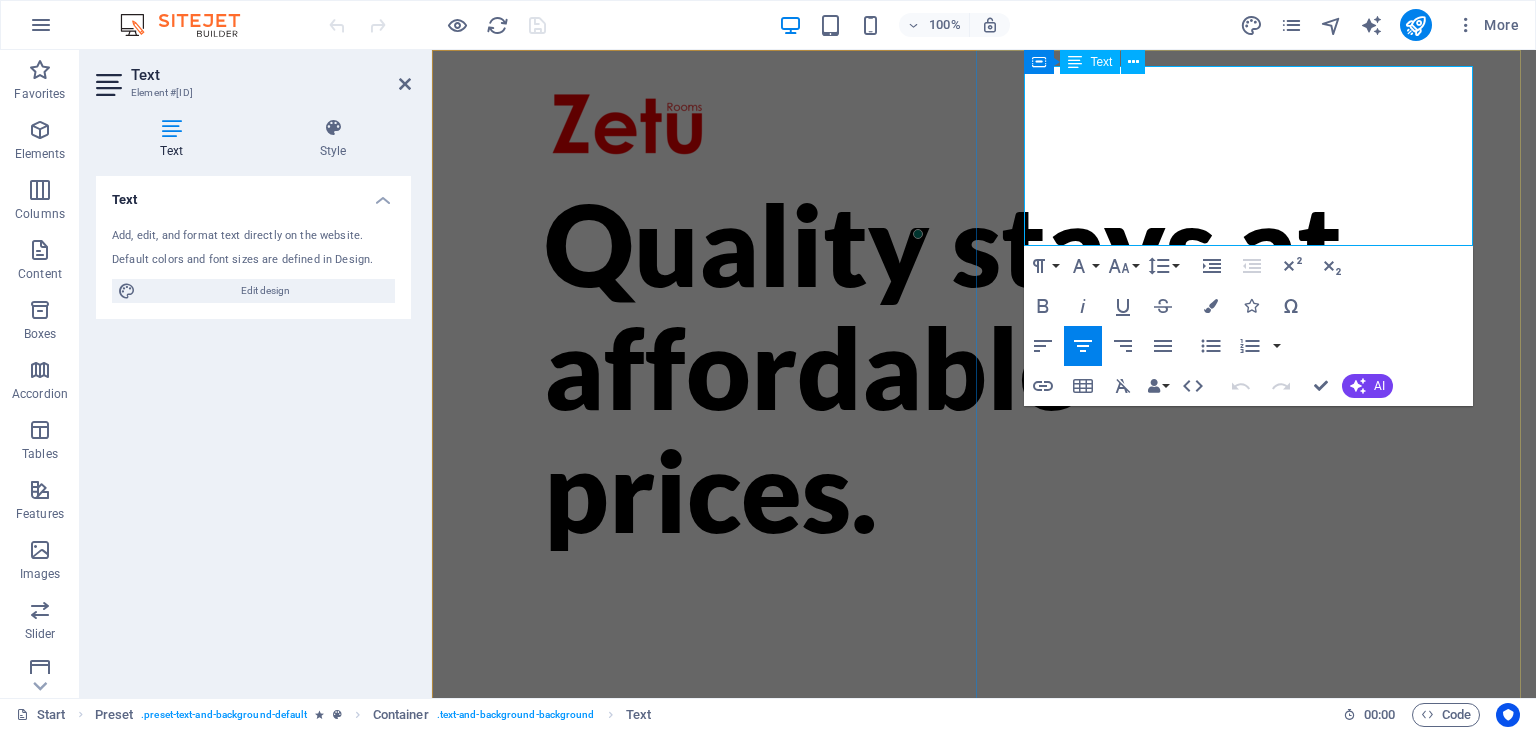 click on "Where do you need a room today?" at bounding box center (984, 754) 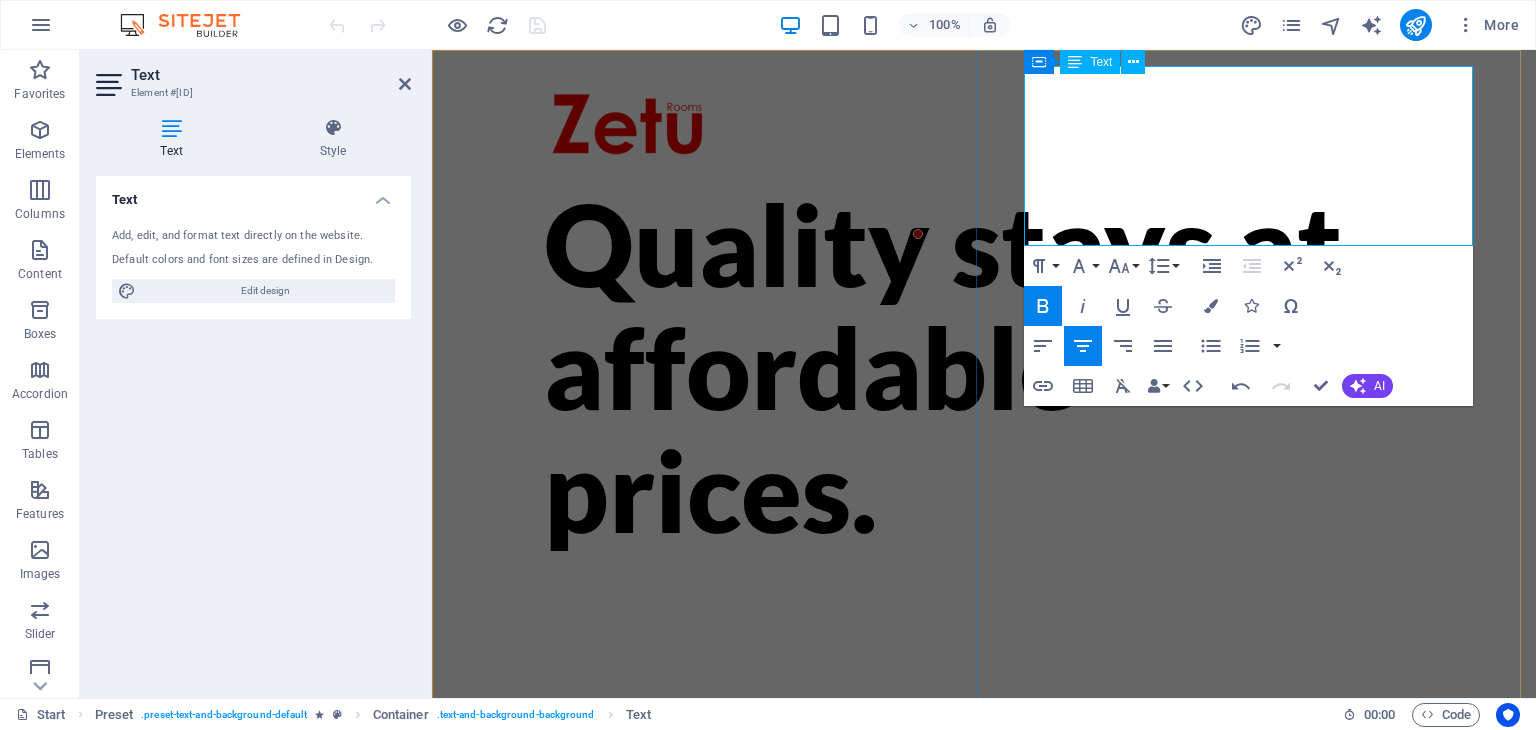 type 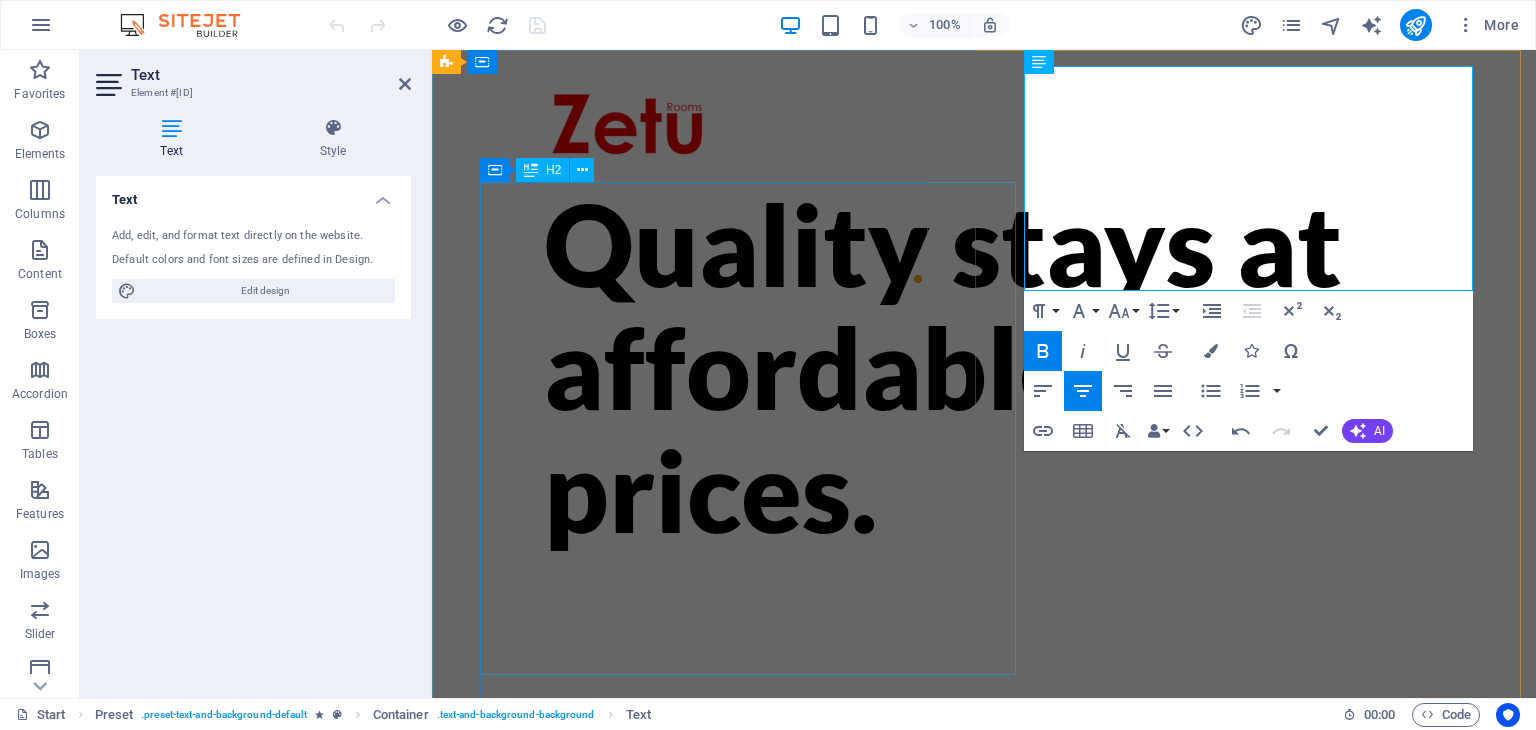 click on "Quality stays at affordable prices." at bounding box center (984, 367) 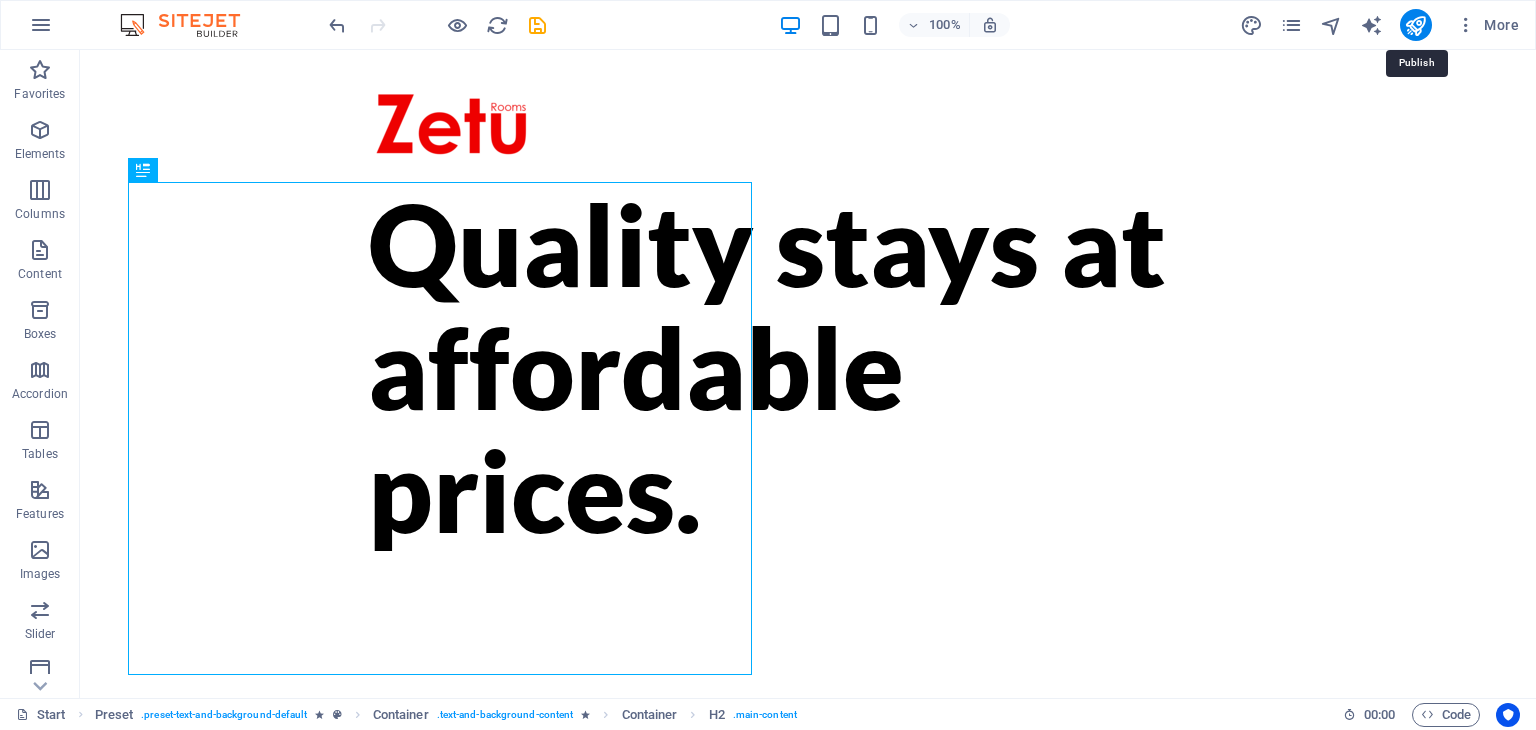 click at bounding box center (1415, 25) 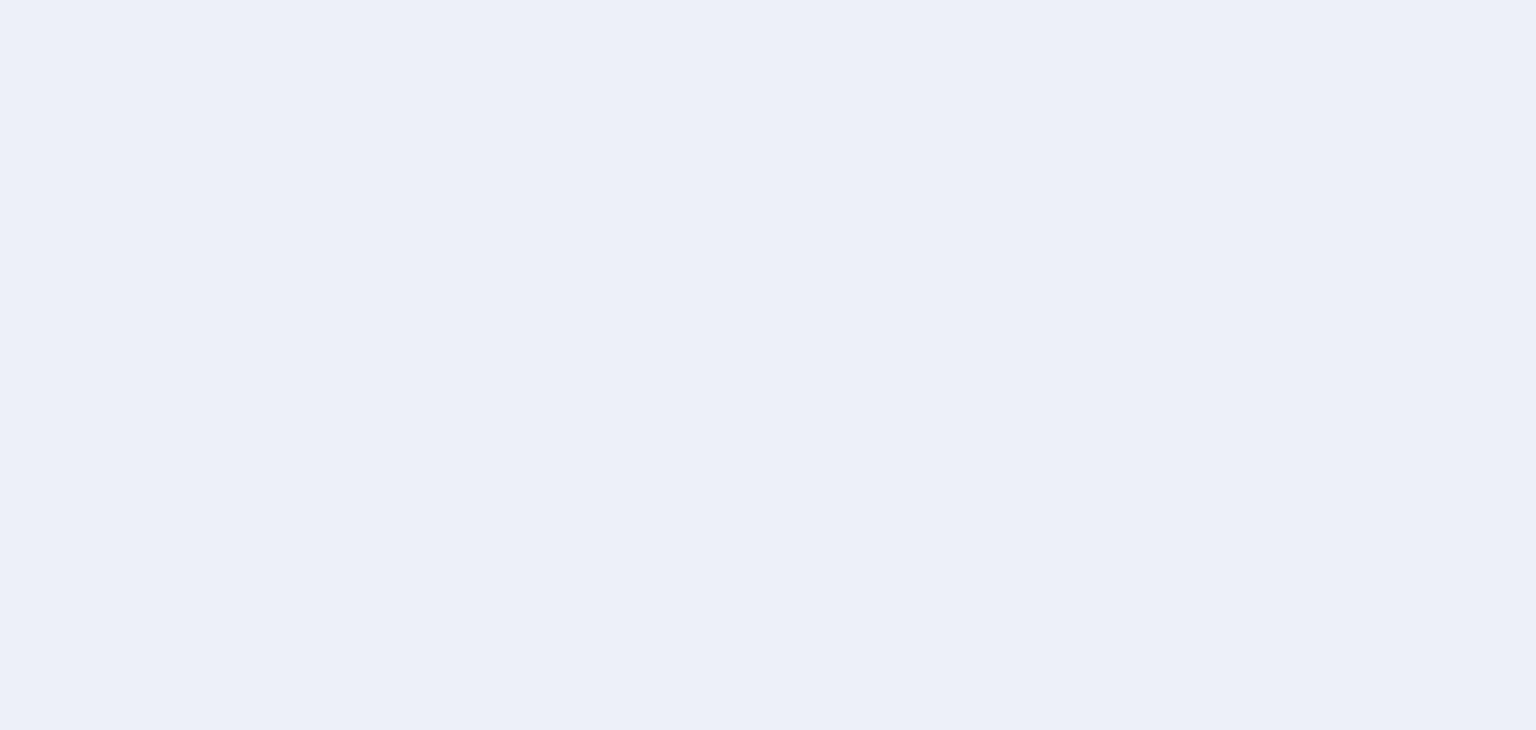 scroll, scrollTop: 0, scrollLeft: 0, axis: both 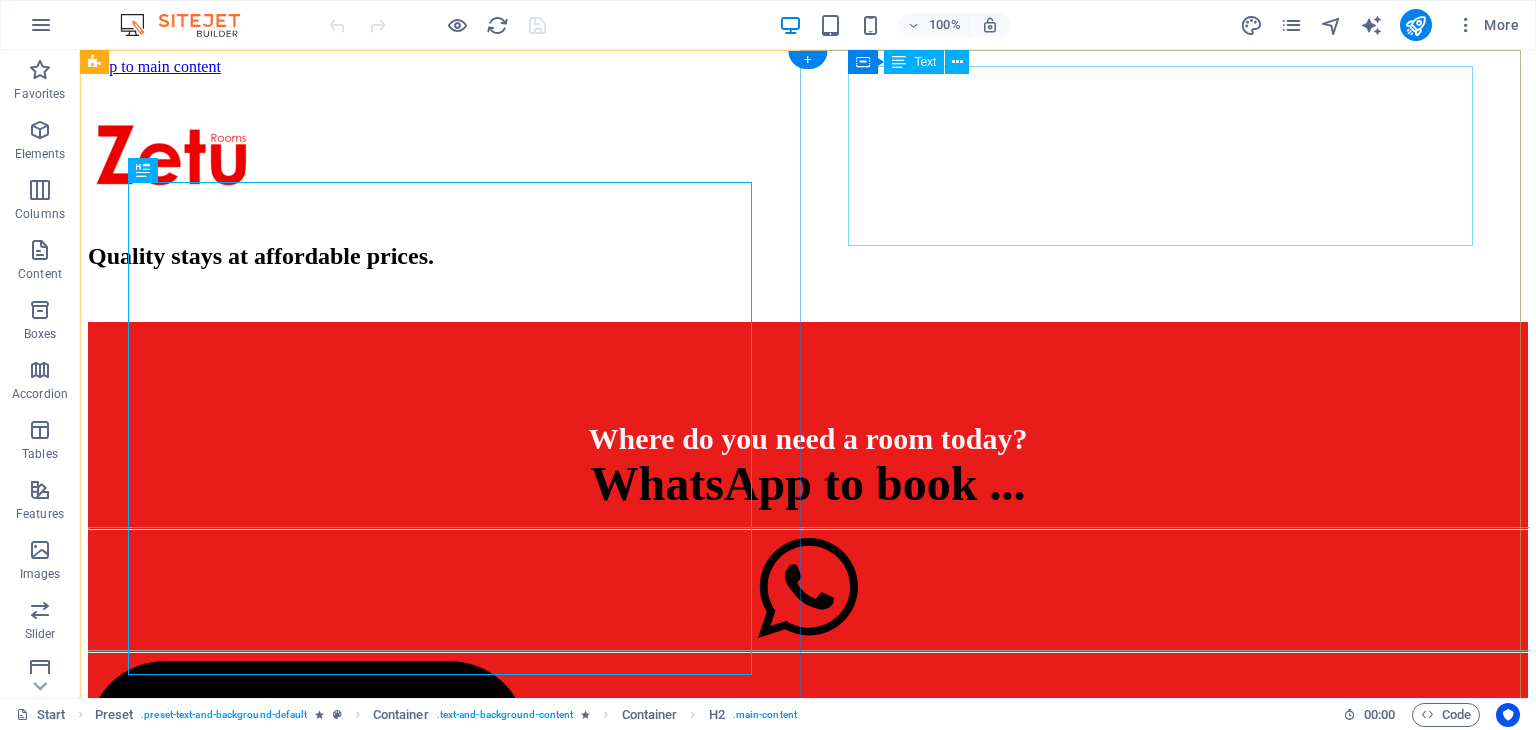 click on "Where do you need a room today? WhatsApp to book ..." at bounding box center (808, 424) 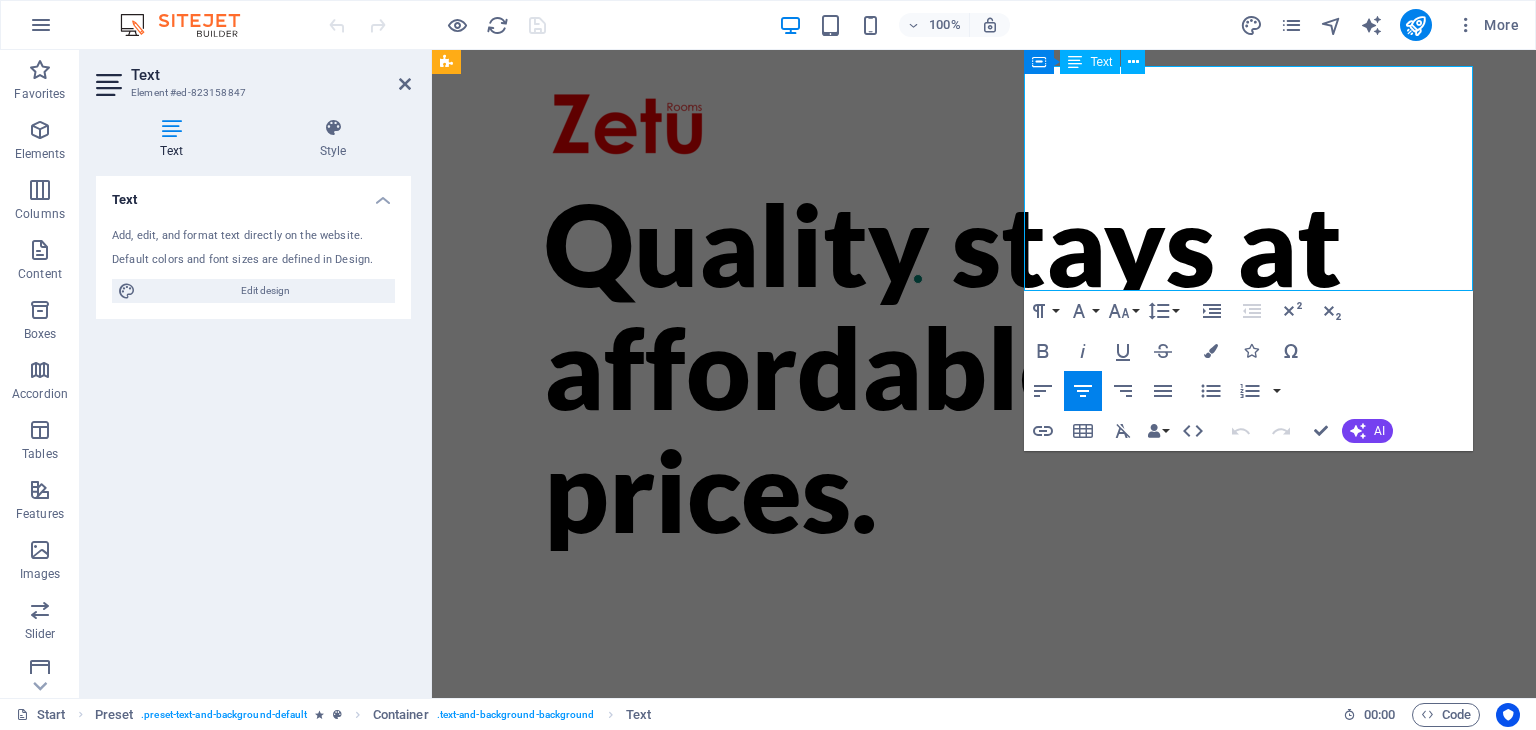 click on "WhatsApp to book ..." at bounding box center [984, 857] 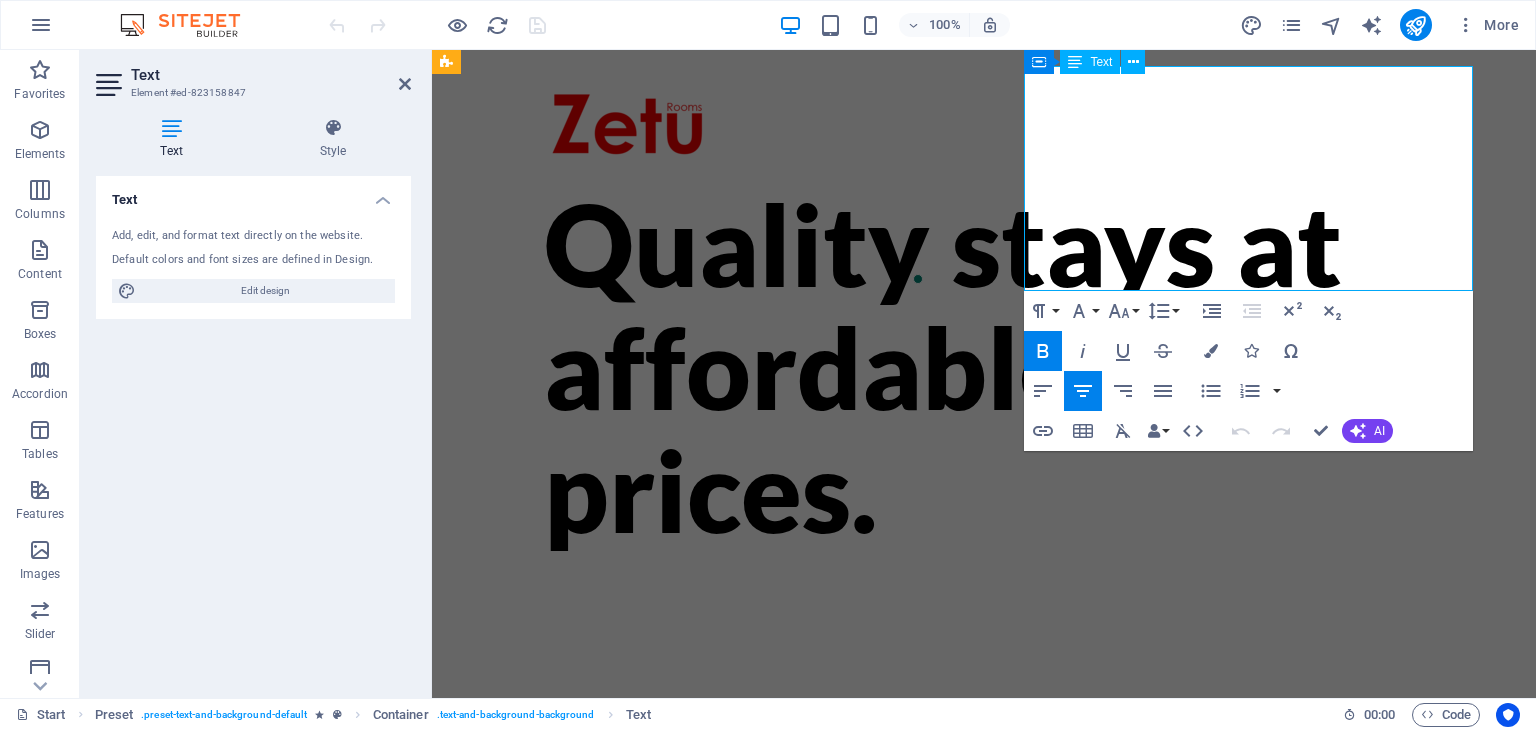 click on "WhatsApp to book ..." at bounding box center (984, 857) 